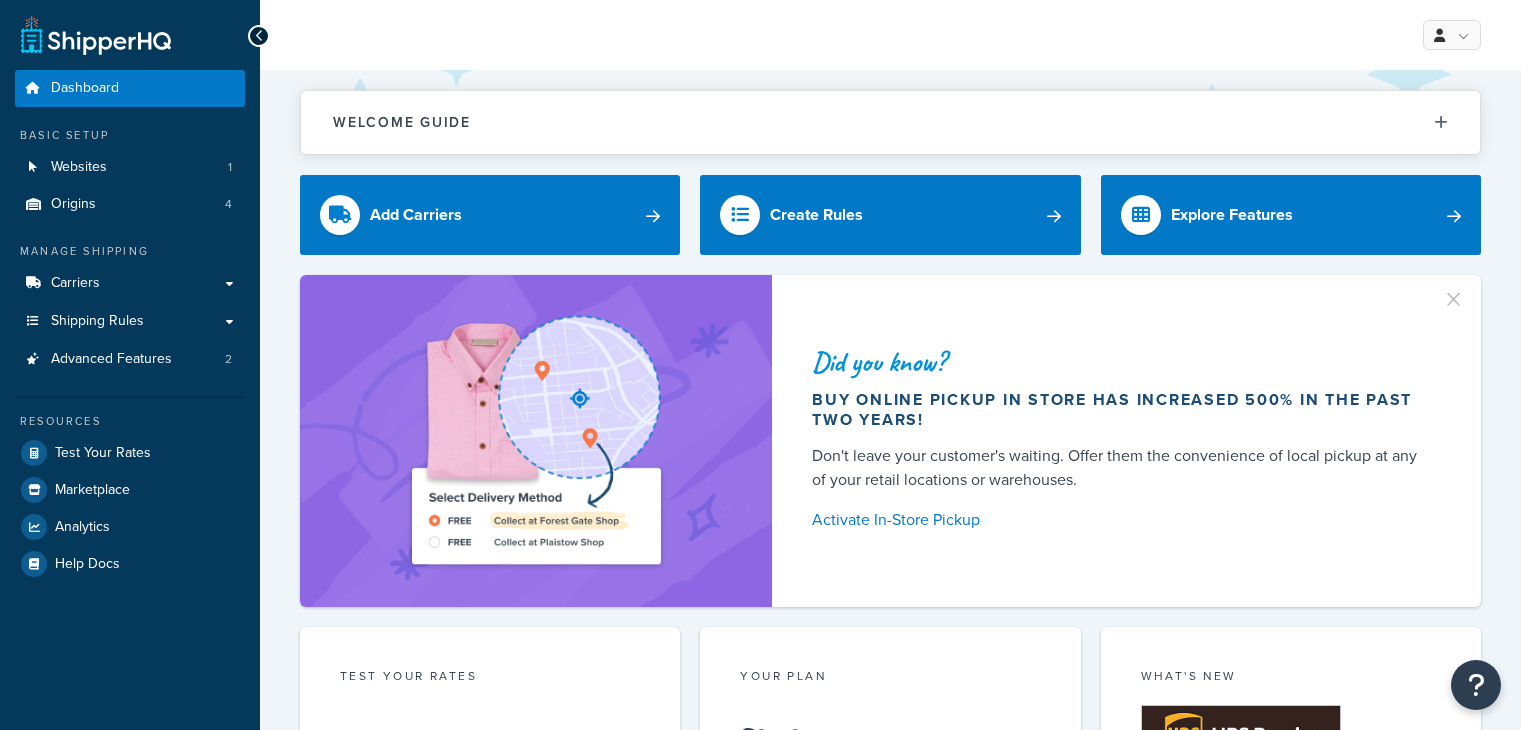 scroll, scrollTop: 0, scrollLeft: 0, axis: both 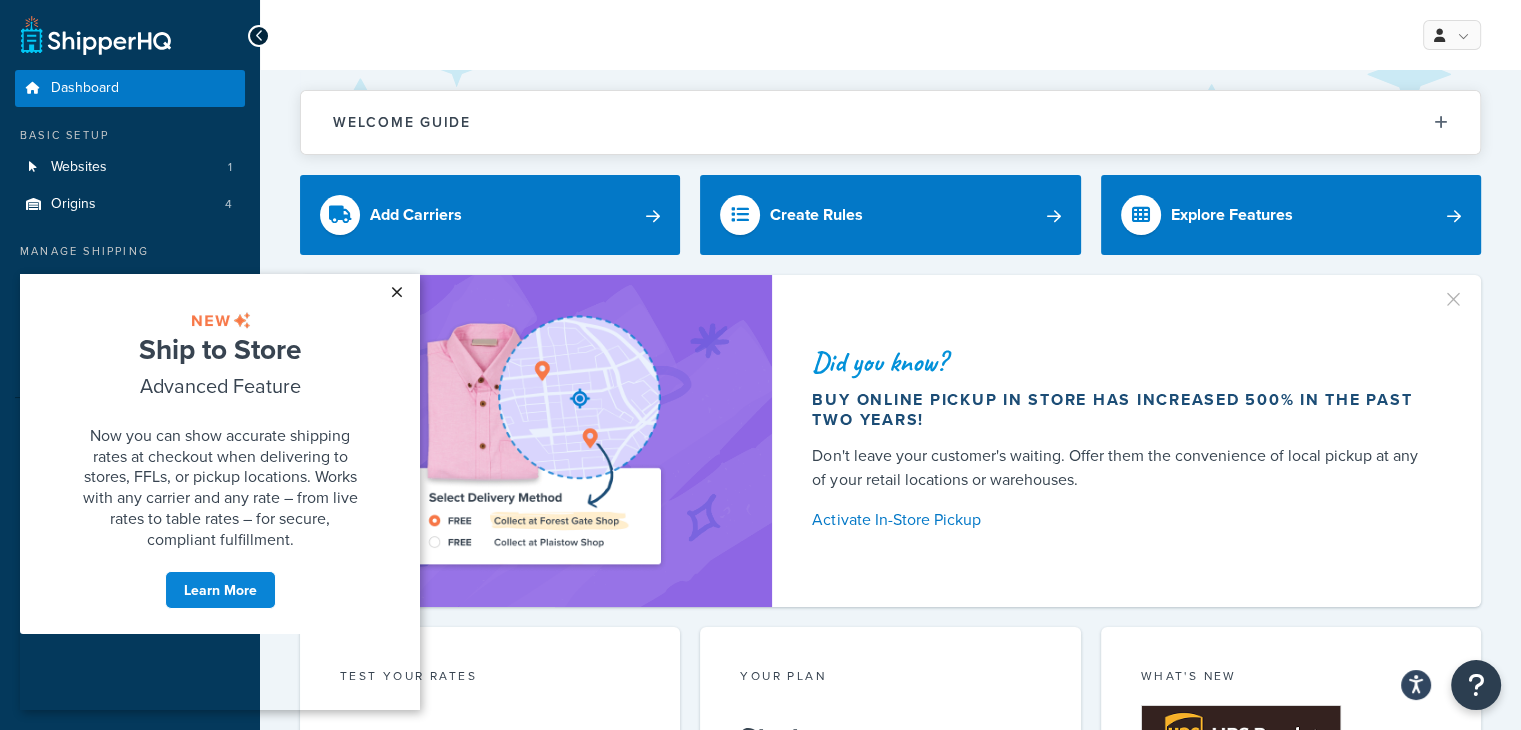 click on "×" at bounding box center (396, 292) 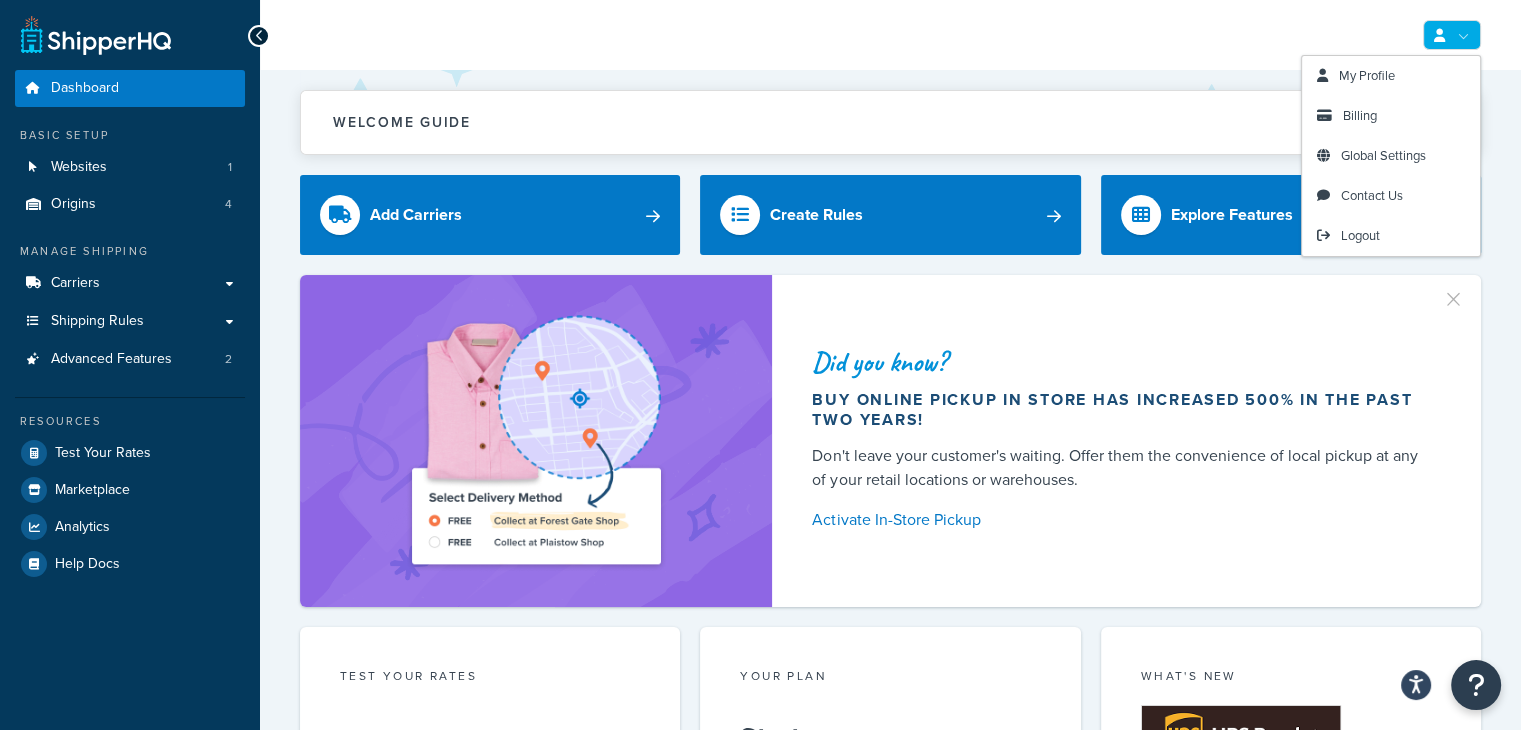 click at bounding box center (1439, 35) 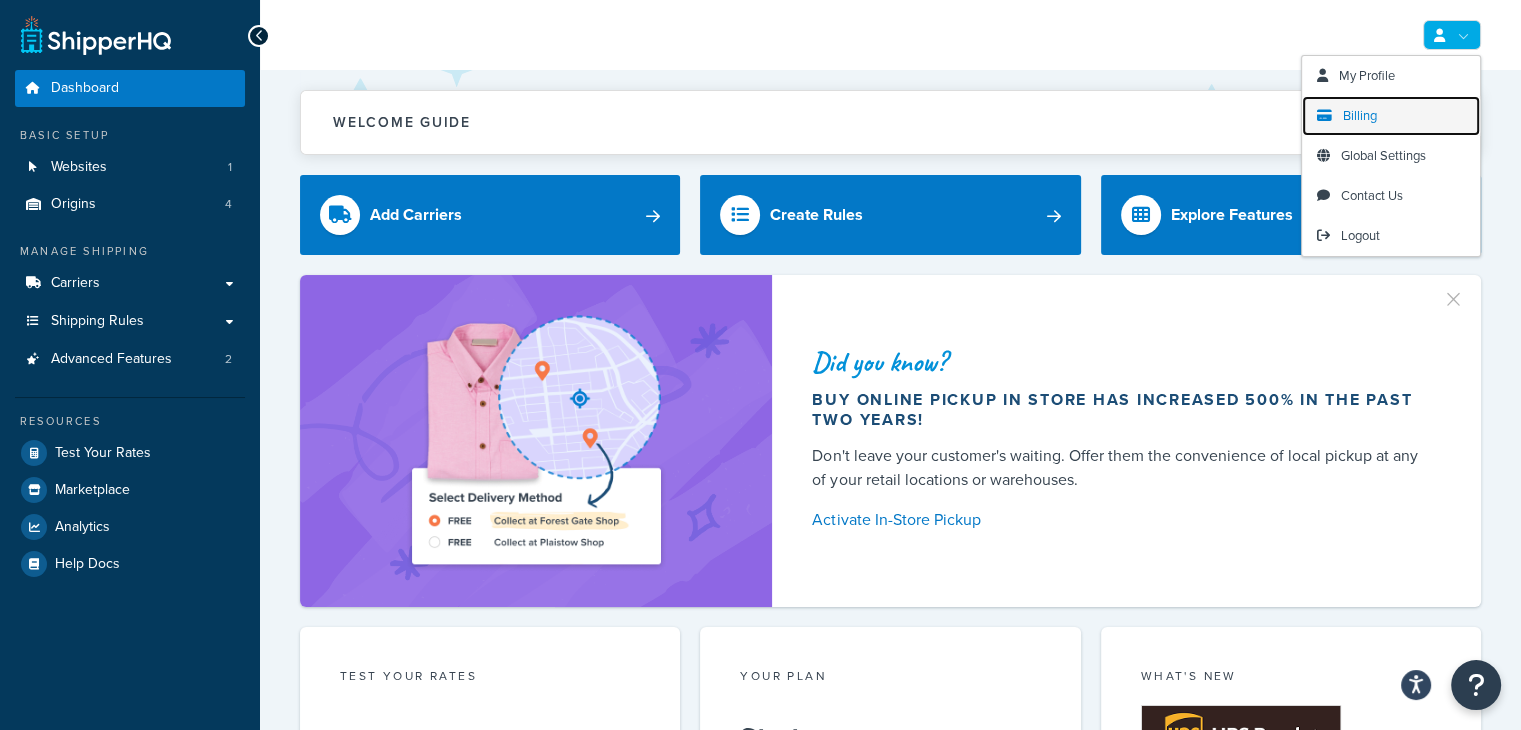 click on "Billing" at bounding box center [1360, 115] 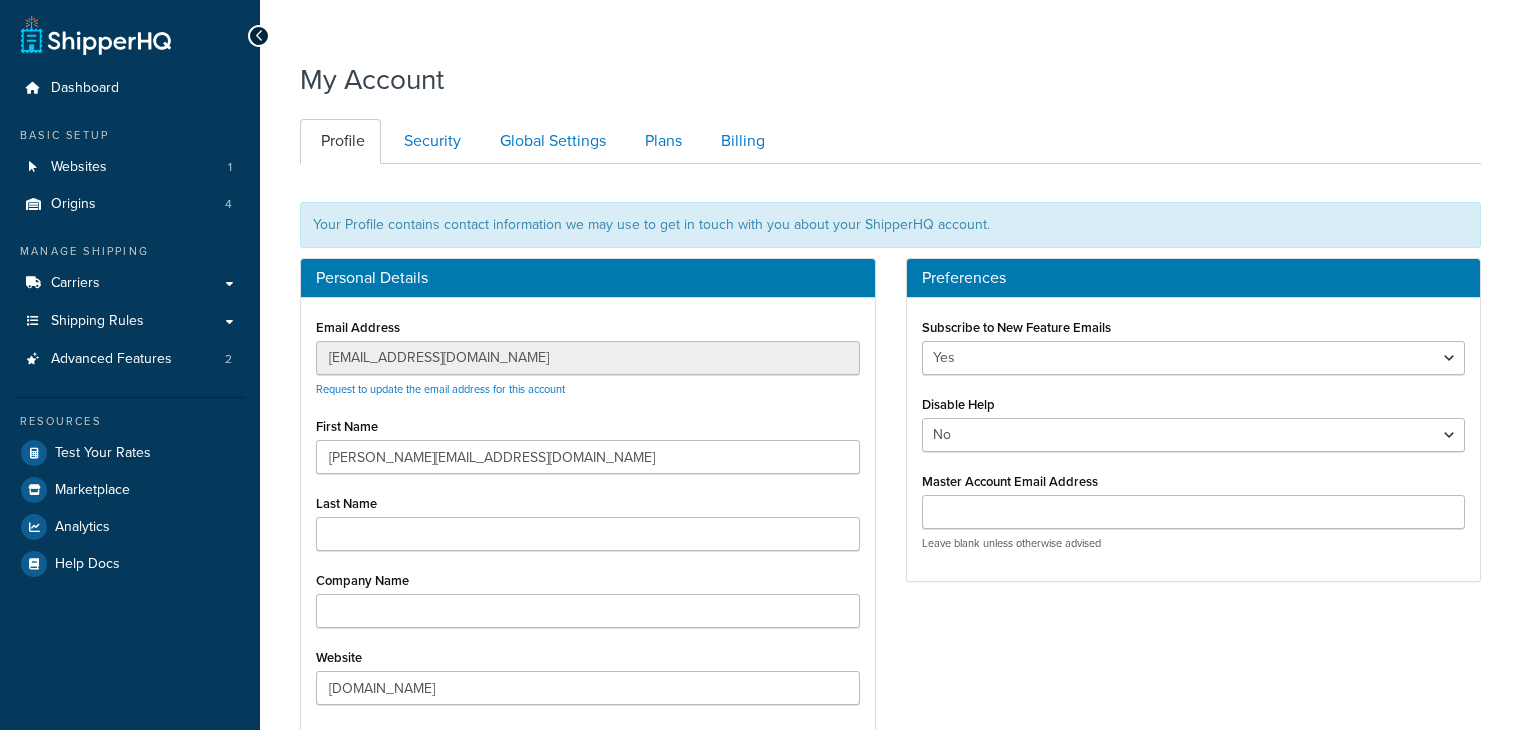 scroll, scrollTop: 0, scrollLeft: 0, axis: both 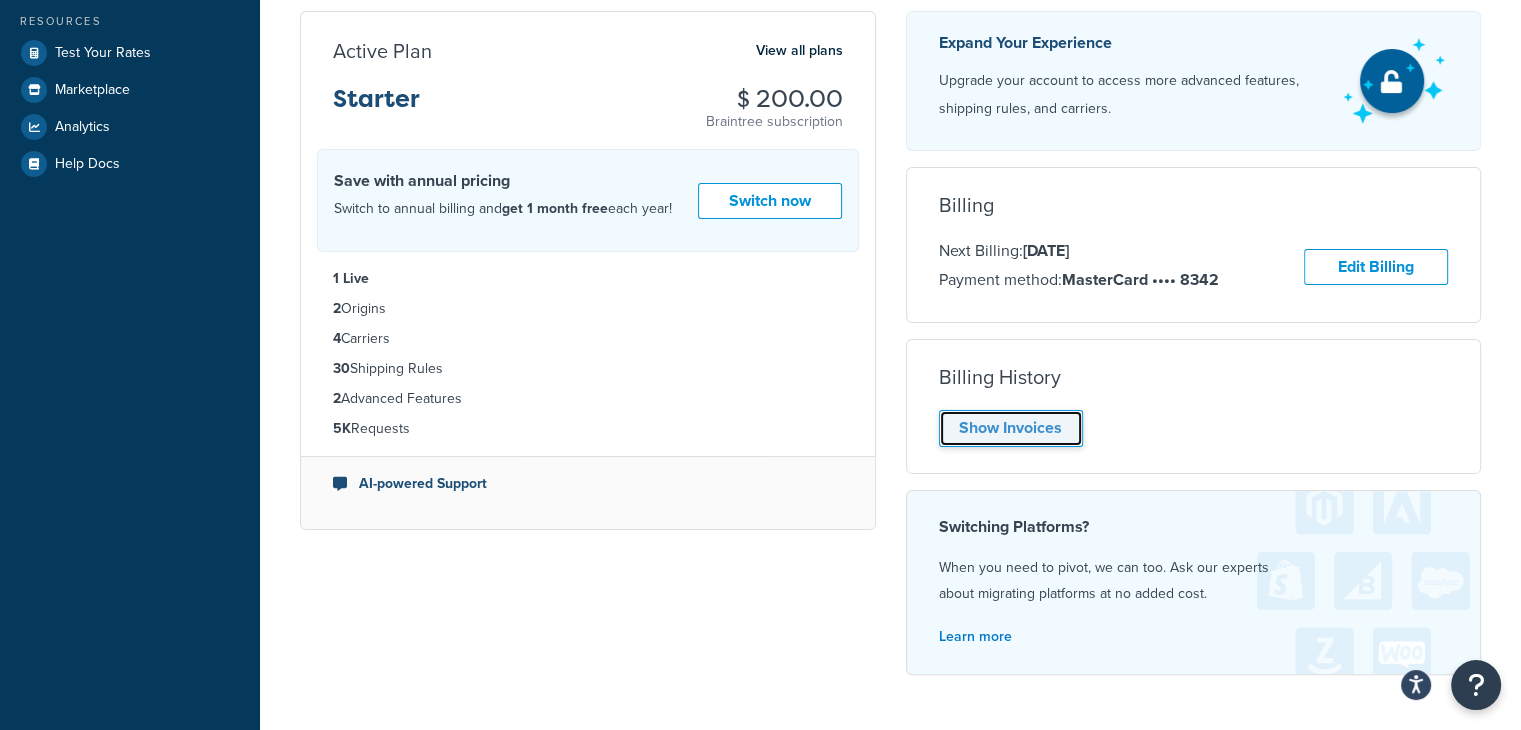 click on "Show Invoices" at bounding box center (1011, 428) 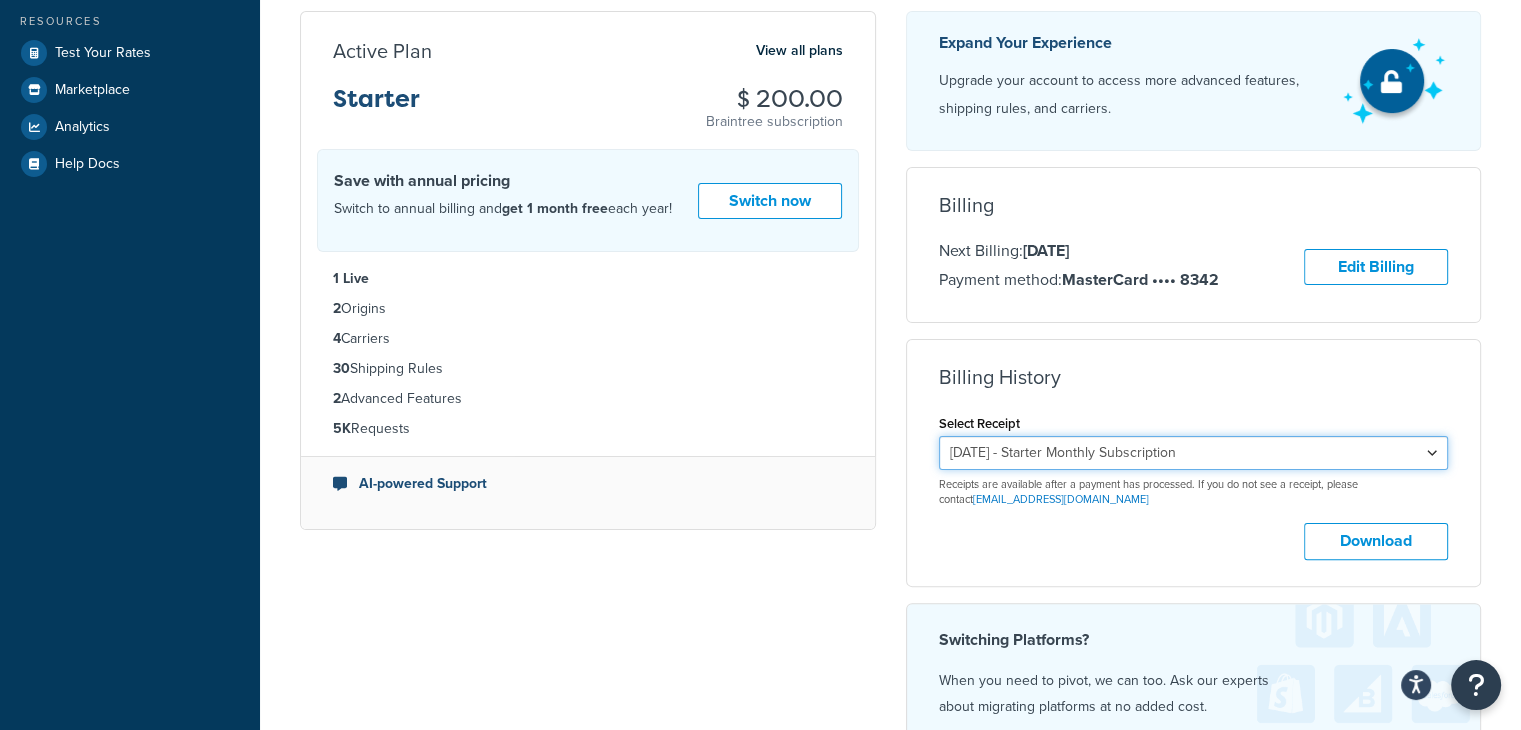 click on "July 25, 2025 - Starter Monthly Subscription
June 25, 2025 - Starter Monthly Subscription
May 29, 2025 - Starter Monthly Subscription
April 25, 2025 - Starter Monthly Subscription
March 25, 2025 - Starter Monthly Subscription" at bounding box center [1194, 453] 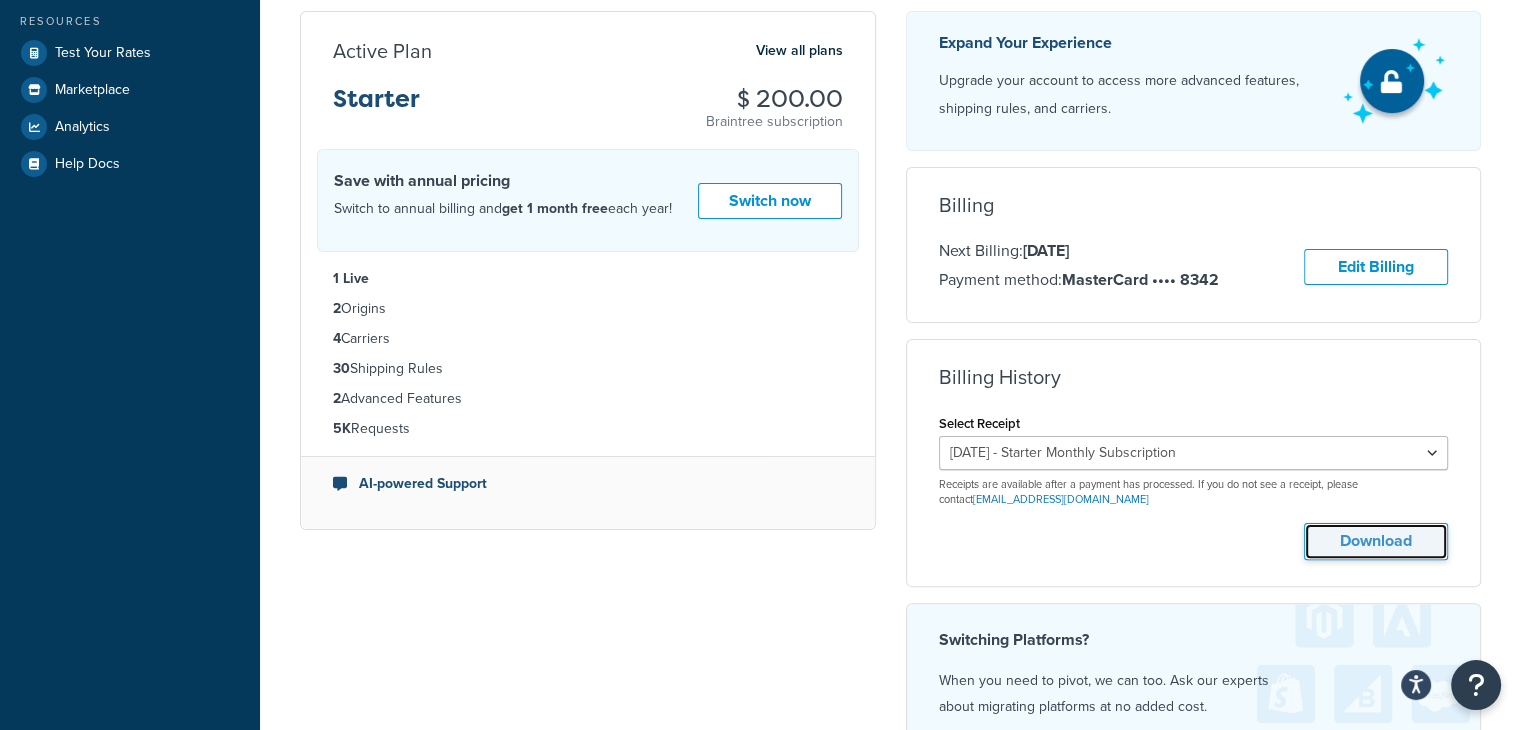 click on "Download" at bounding box center [1376, 541] 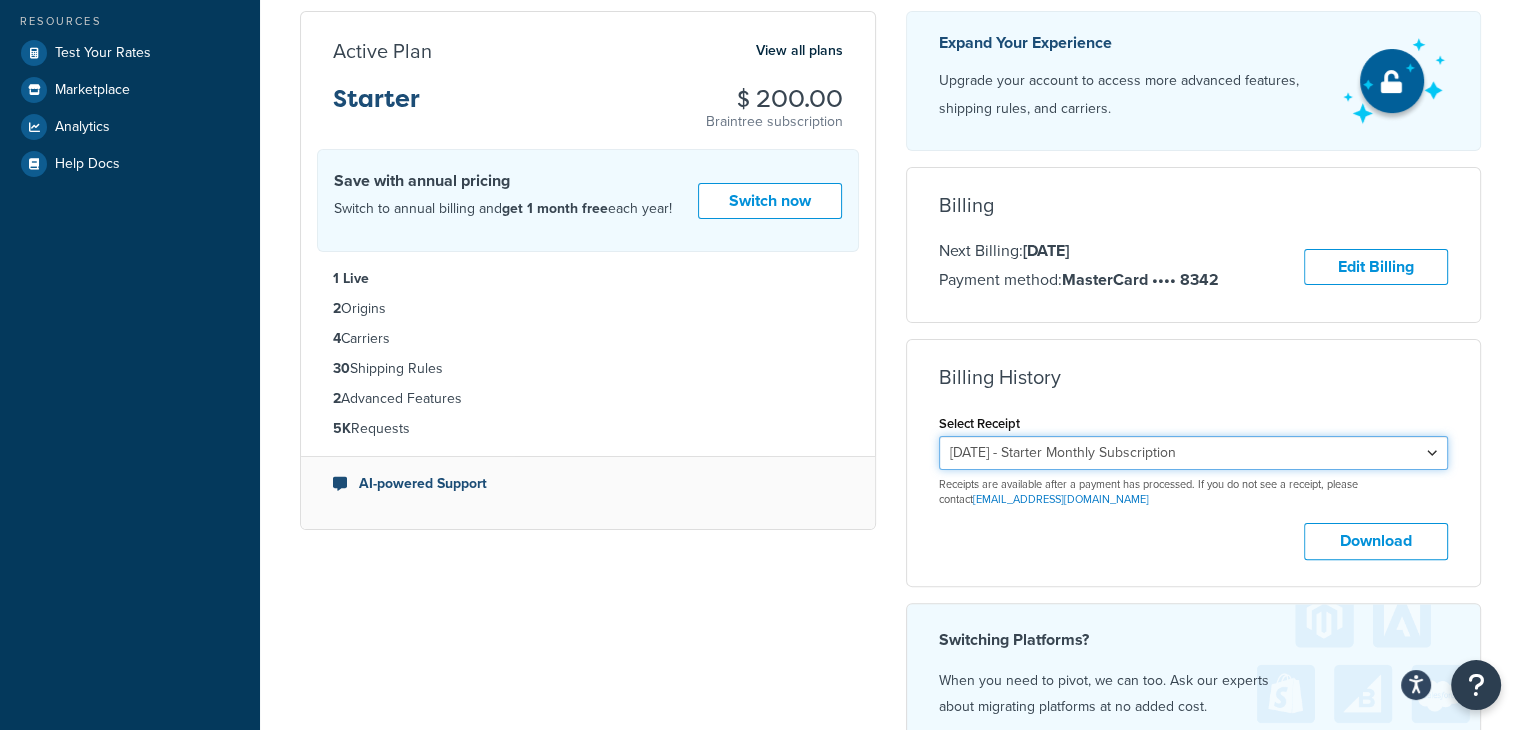 click on "July 25, 2025 - Starter Monthly Subscription
June 25, 2025 - Starter Monthly Subscription
May 29, 2025 - Starter Monthly Subscription
April 25, 2025 - Starter Monthly Subscription
March 25, 2025 - Starter Monthly Subscription" at bounding box center (1194, 453) 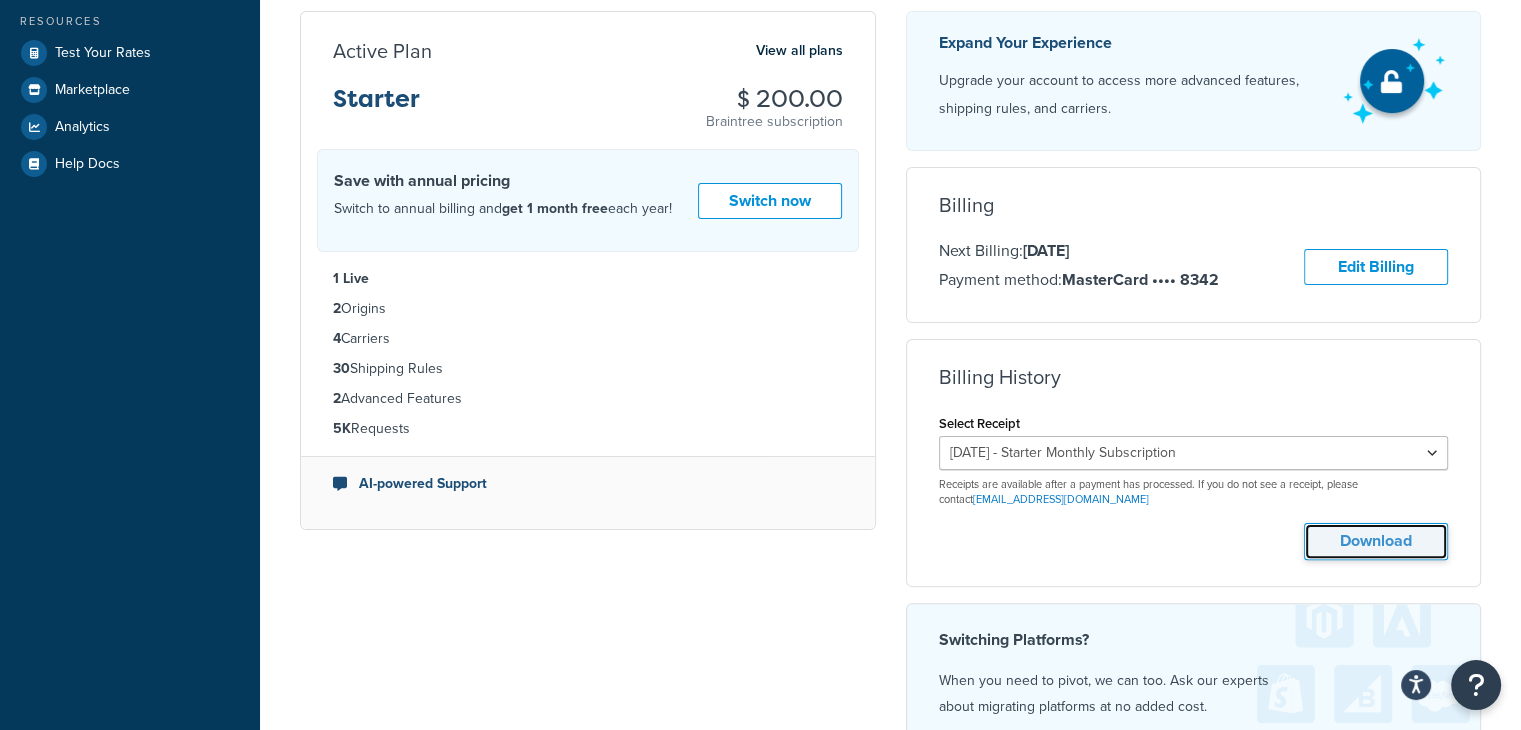 click on "Download" at bounding box center [1376, 541] 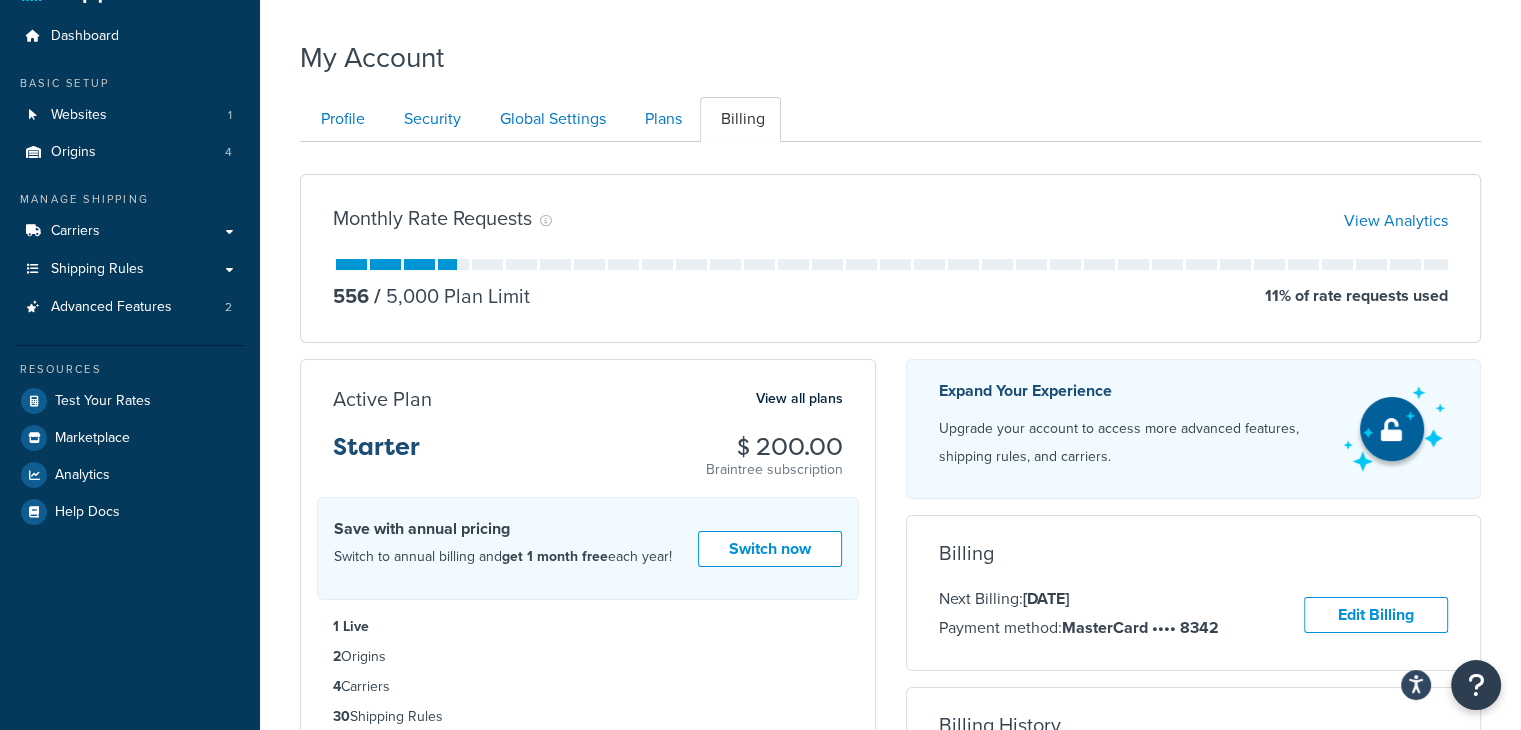 scroll, scrollTop: 100, scrollLeft: 0, axis: vertical 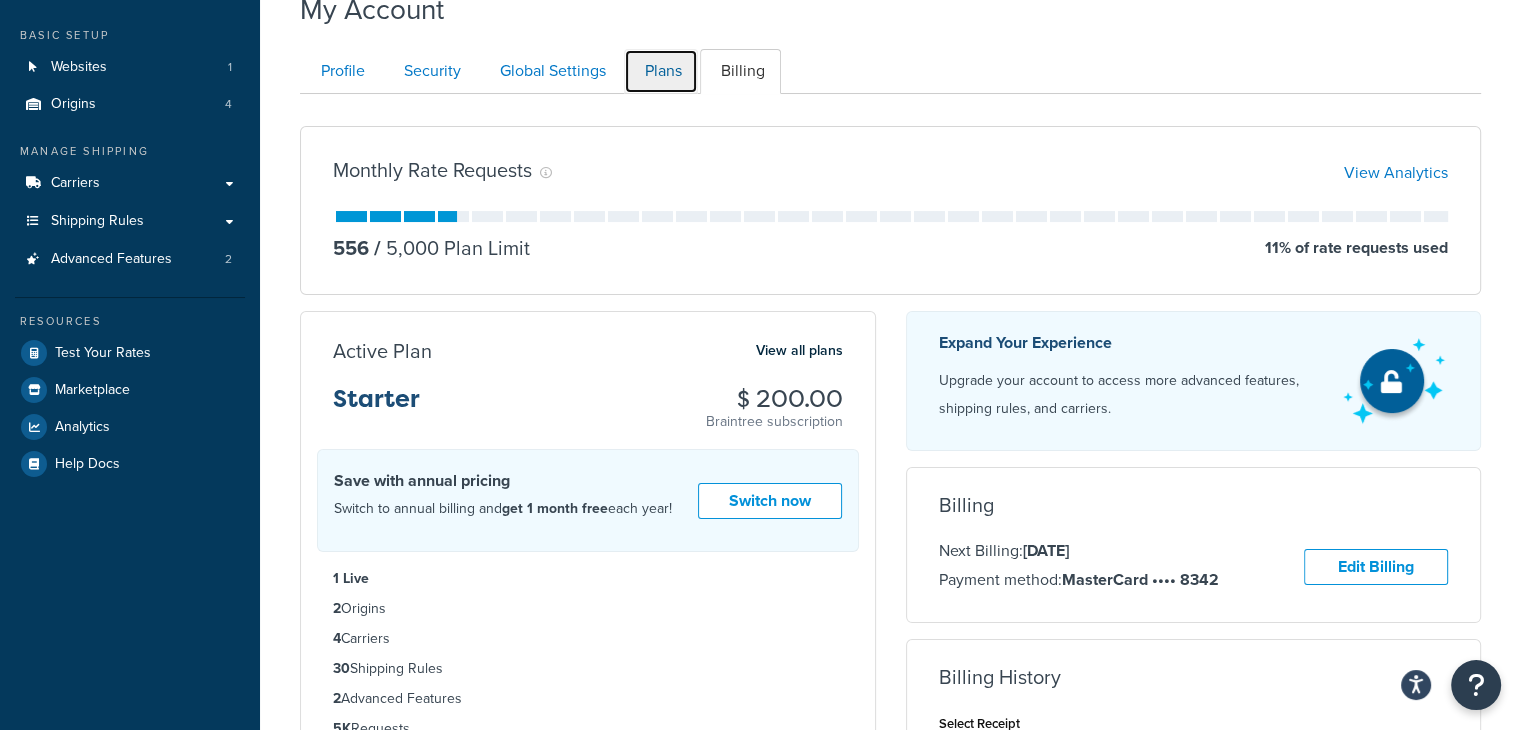 click on "Plans" at bounding box center (661, 71) 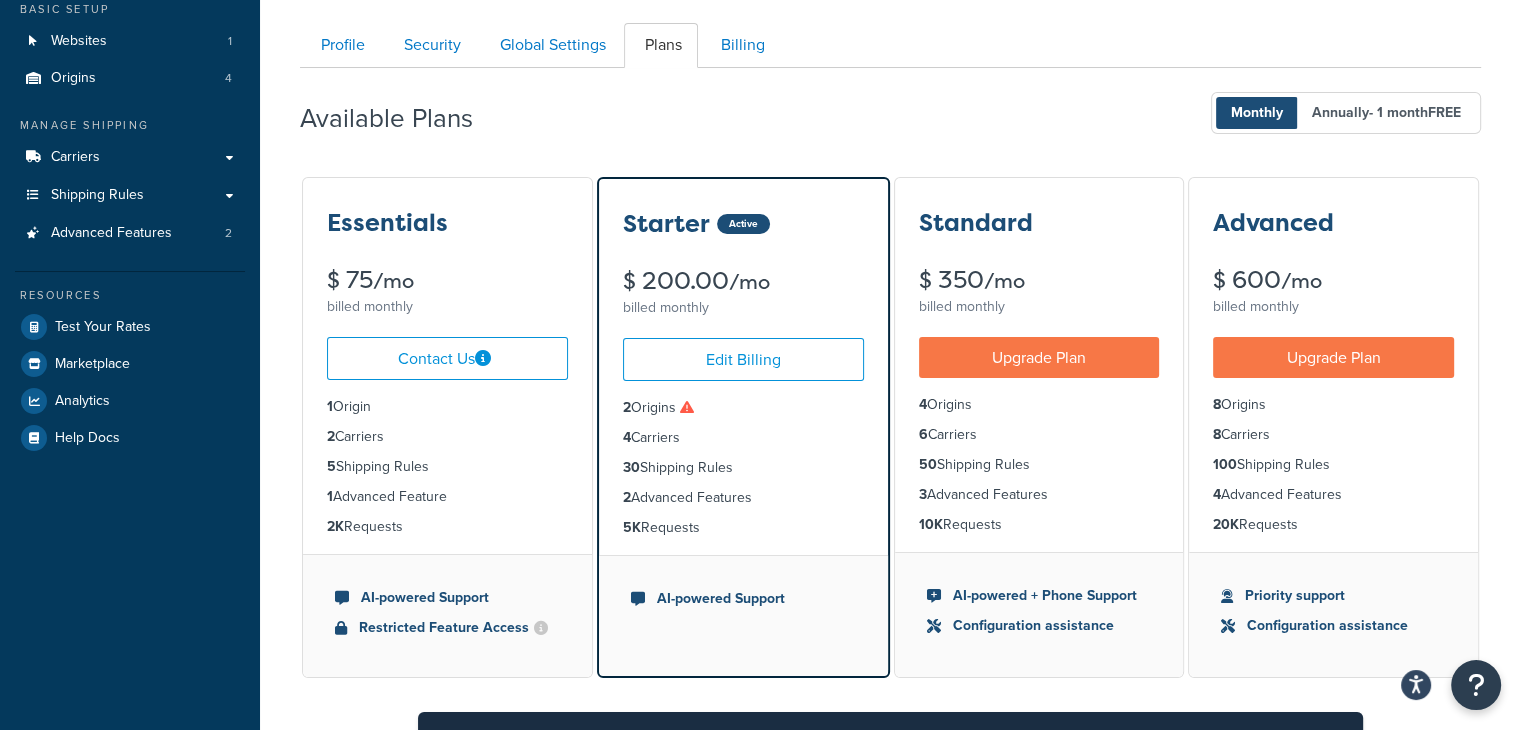 scroll, scrollTop: 0, scrollLeft: 0, axis: both 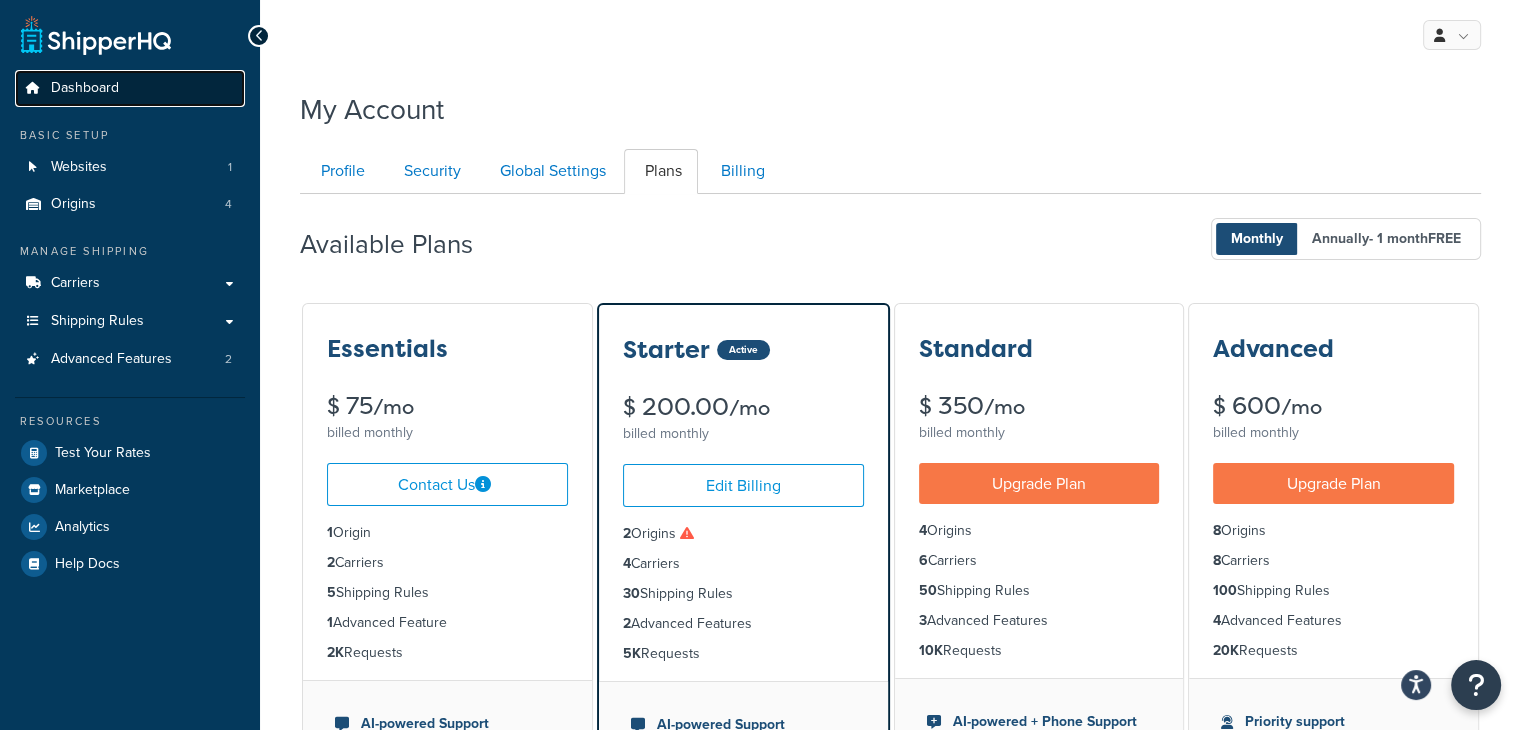 click on "Dashboard" at bounding box center [130, 88] 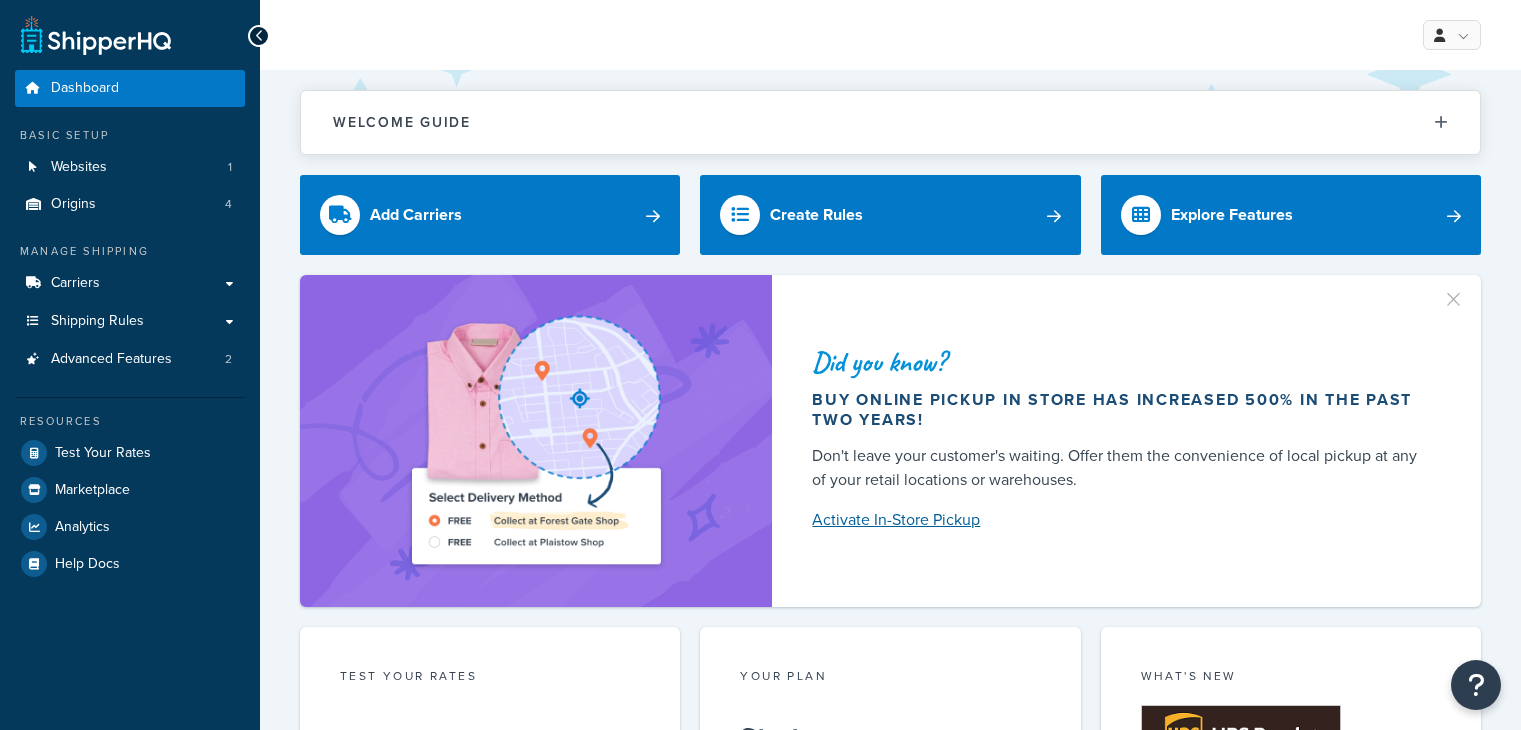 scroll, scrollTop: 0, scrollLeft: 0, axis: both 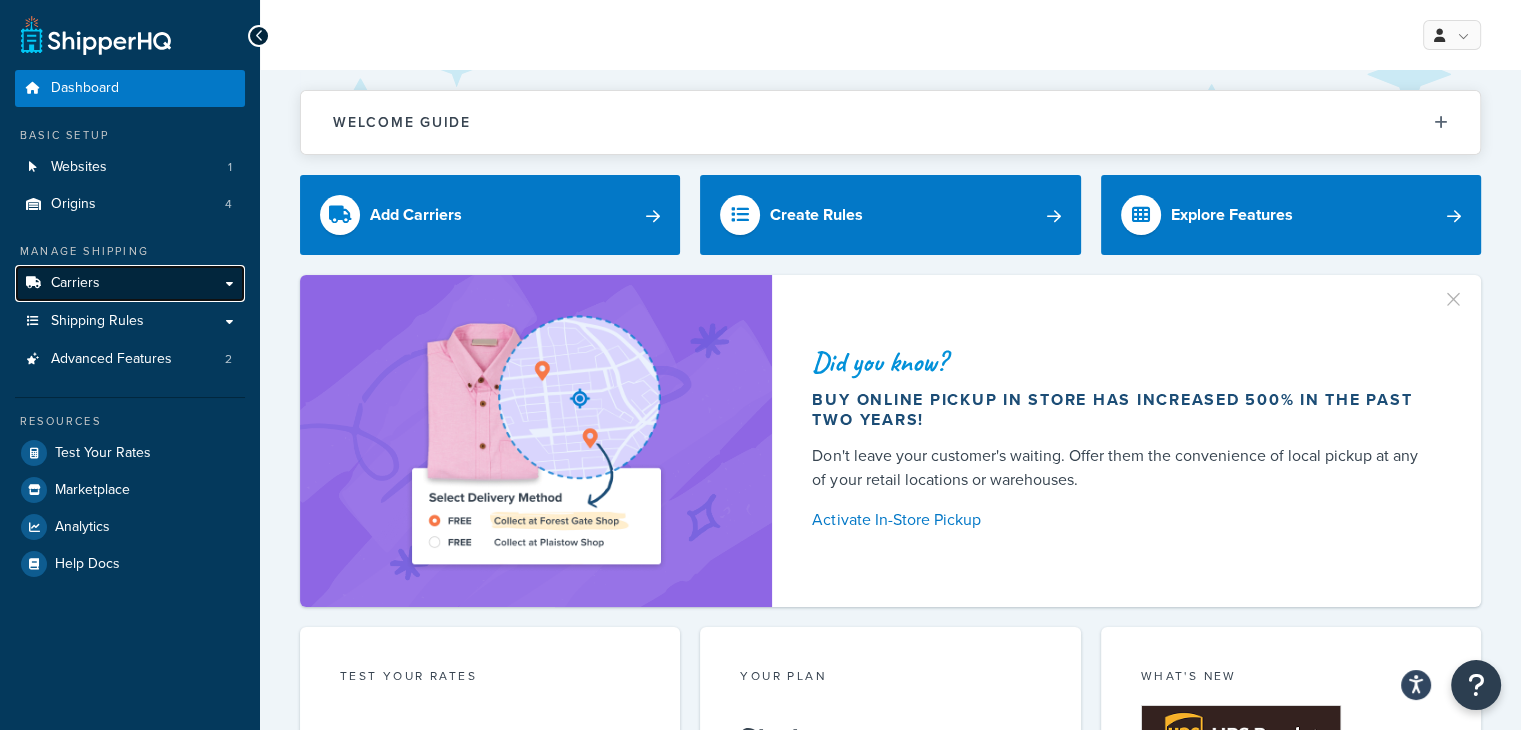 click on "Carriers" at bounding box center (130, 283) 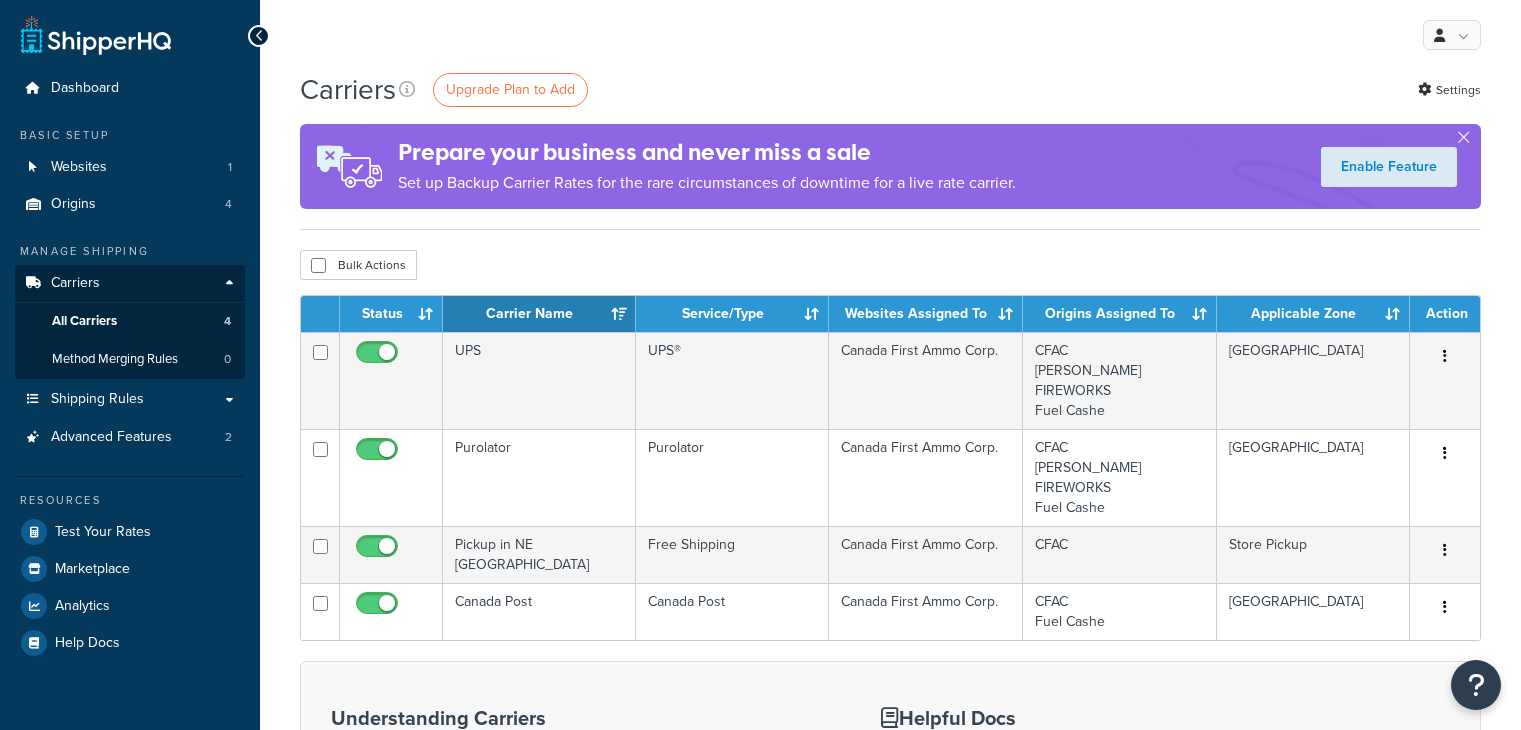 scroll, scrollTop: 0, scrollLeft: 0, axis: both 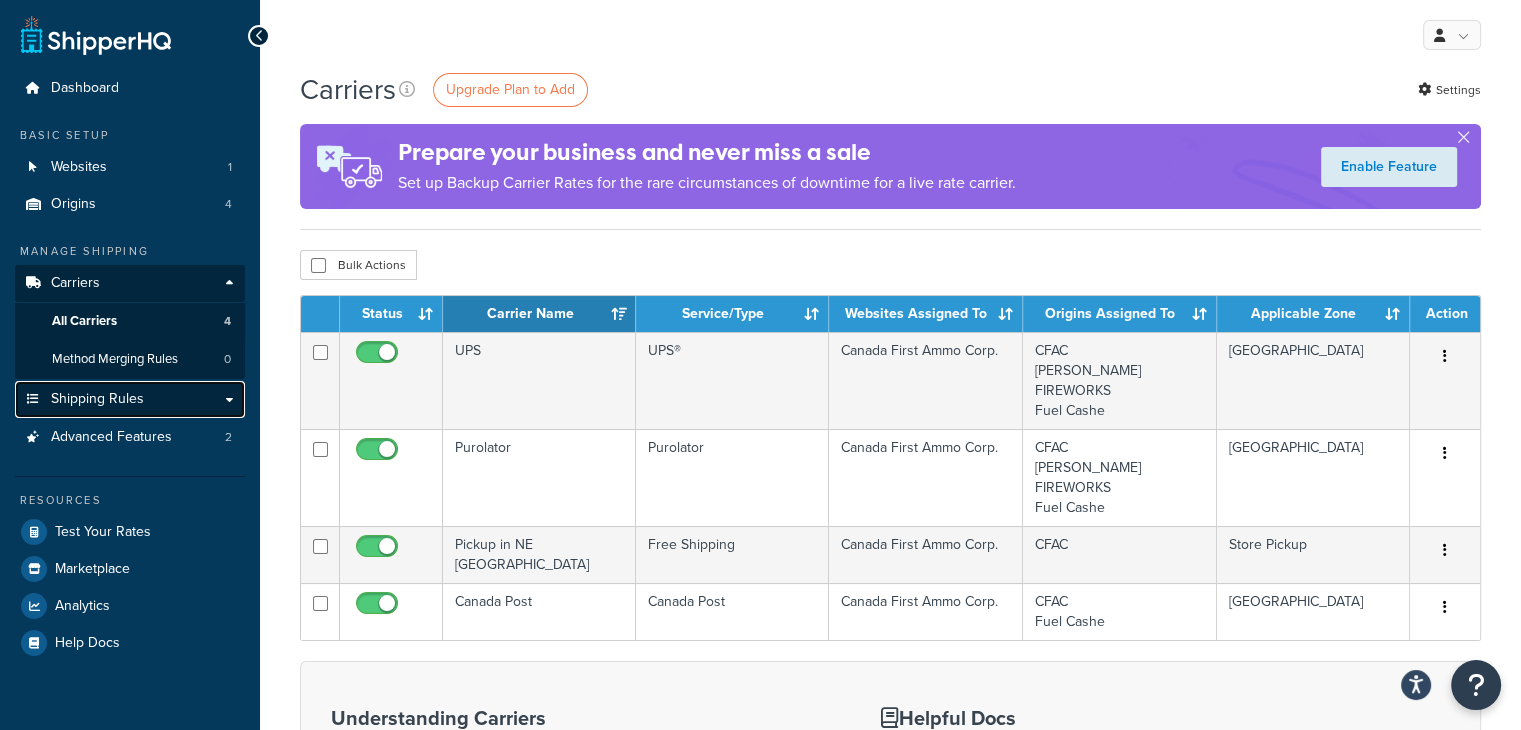 click on "Shipping Rules" at bounding box center [130, 399] 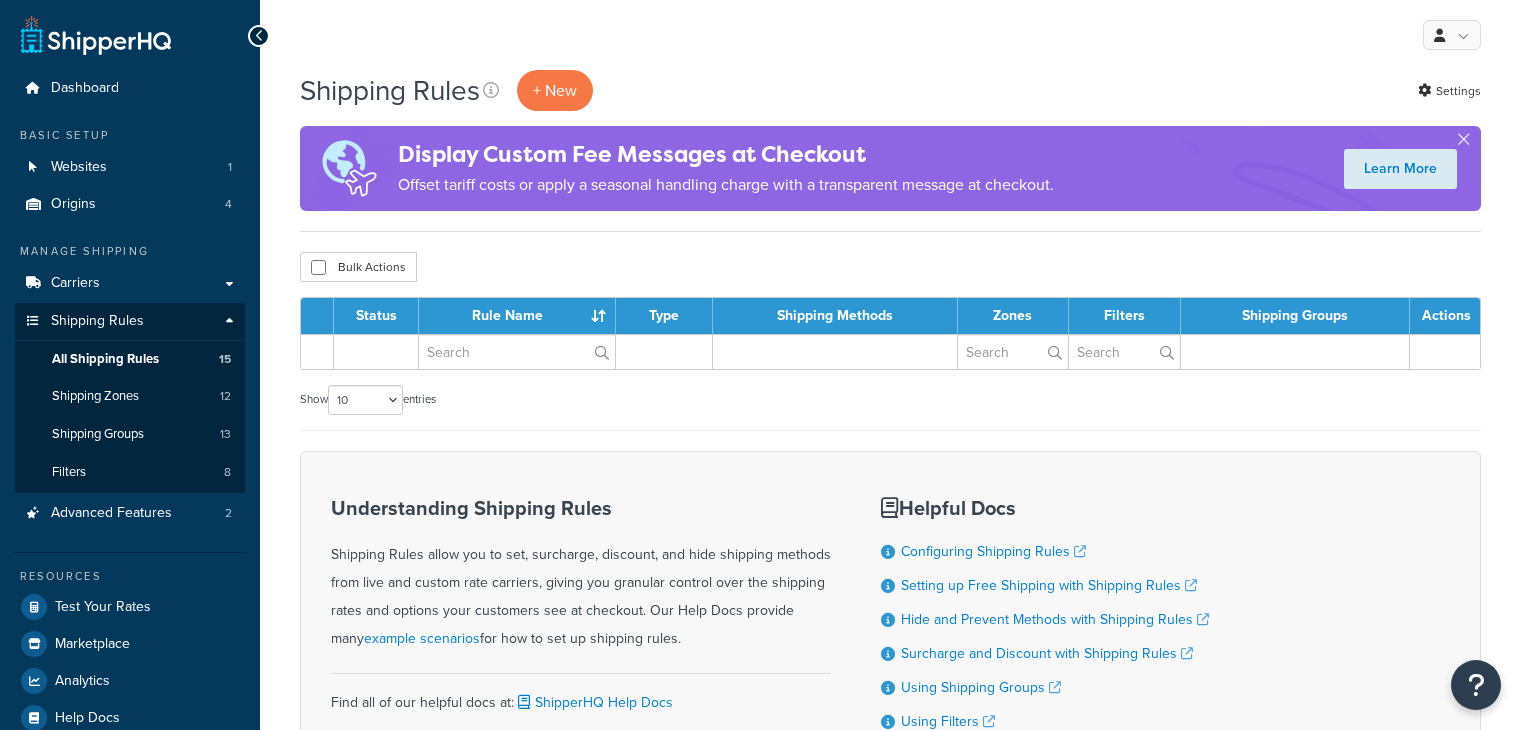 scroll, scrollTop: 0, scrollLeft: 0, axis: both 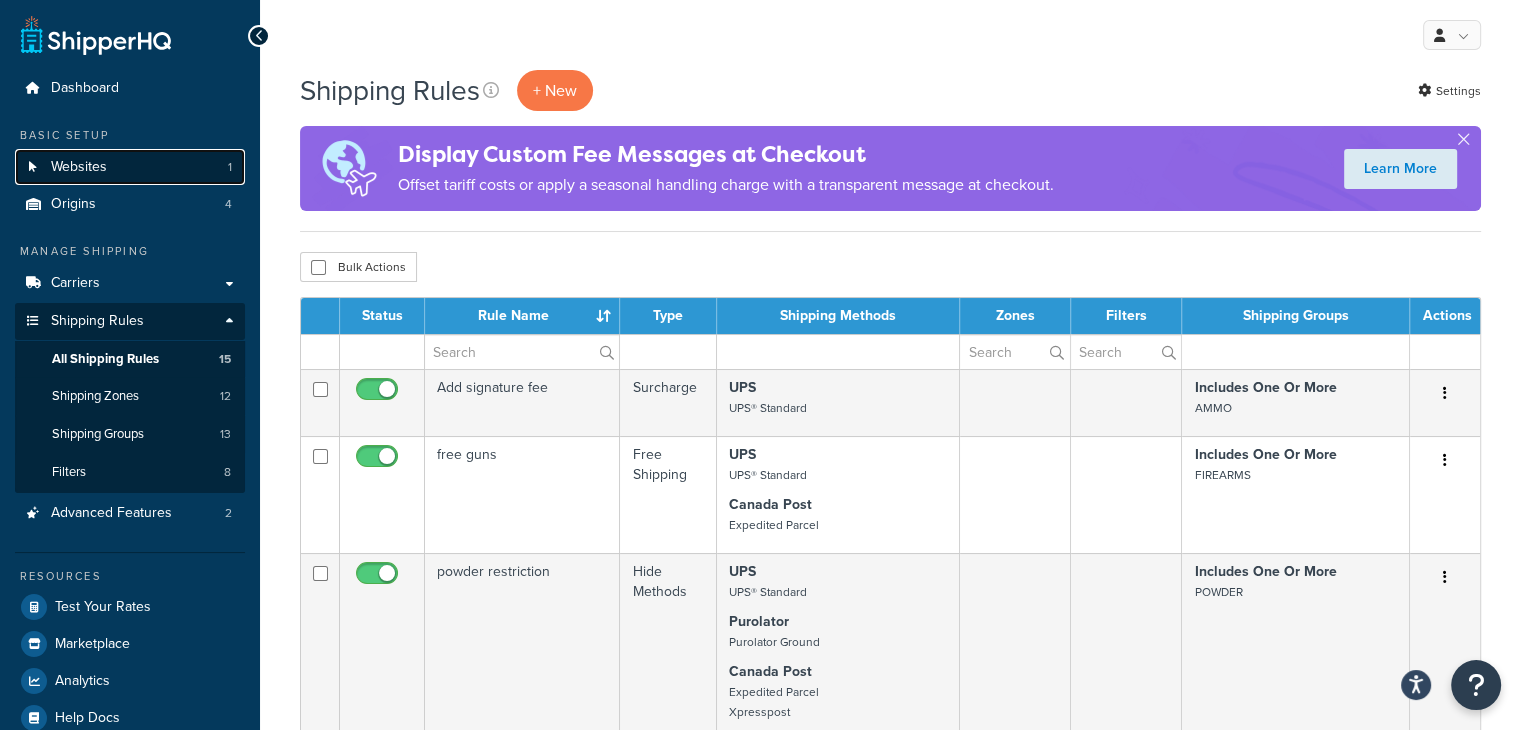 click on "Websites
1" at bounding box center [130, 167] 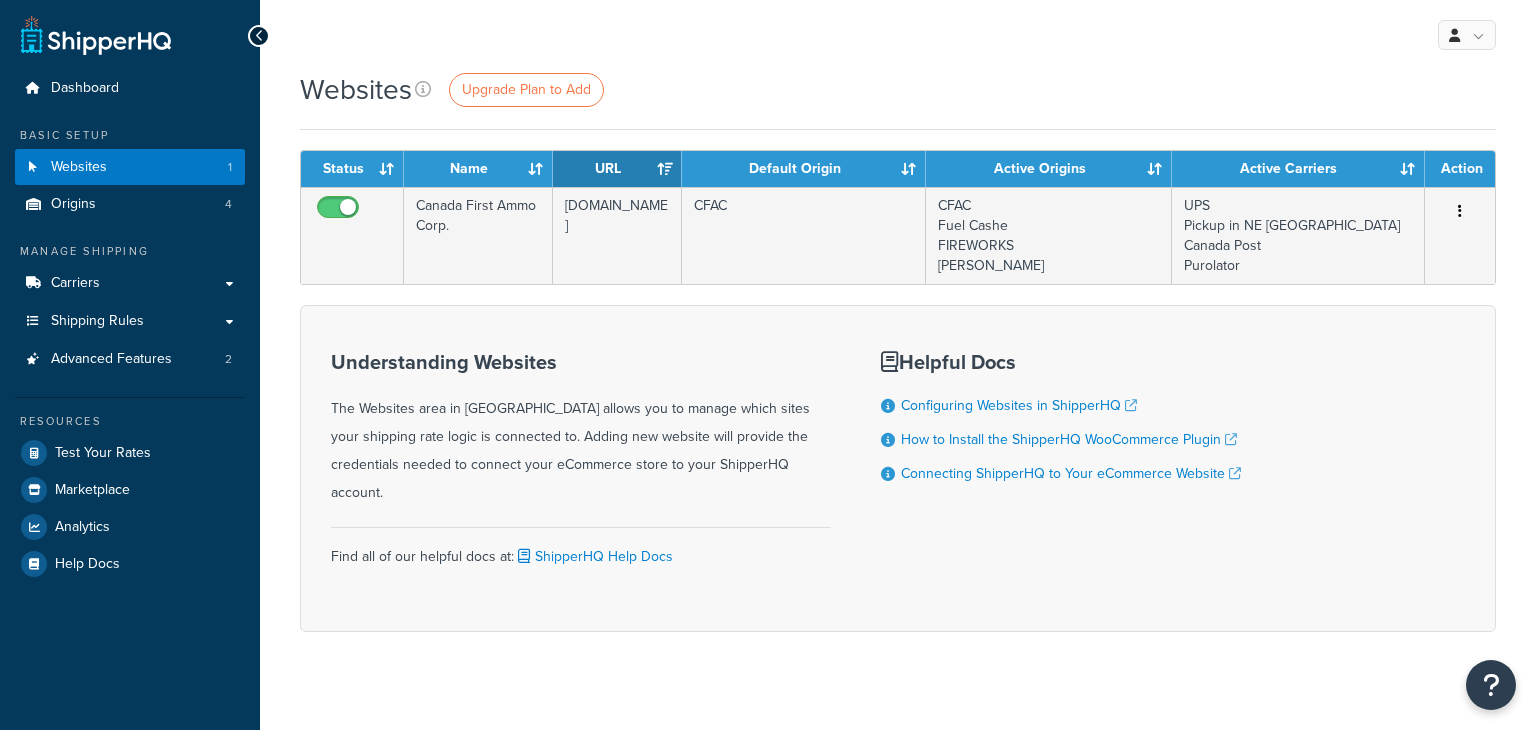 scroll, scrollTop: 0, scrollLeft: 0, axis: both 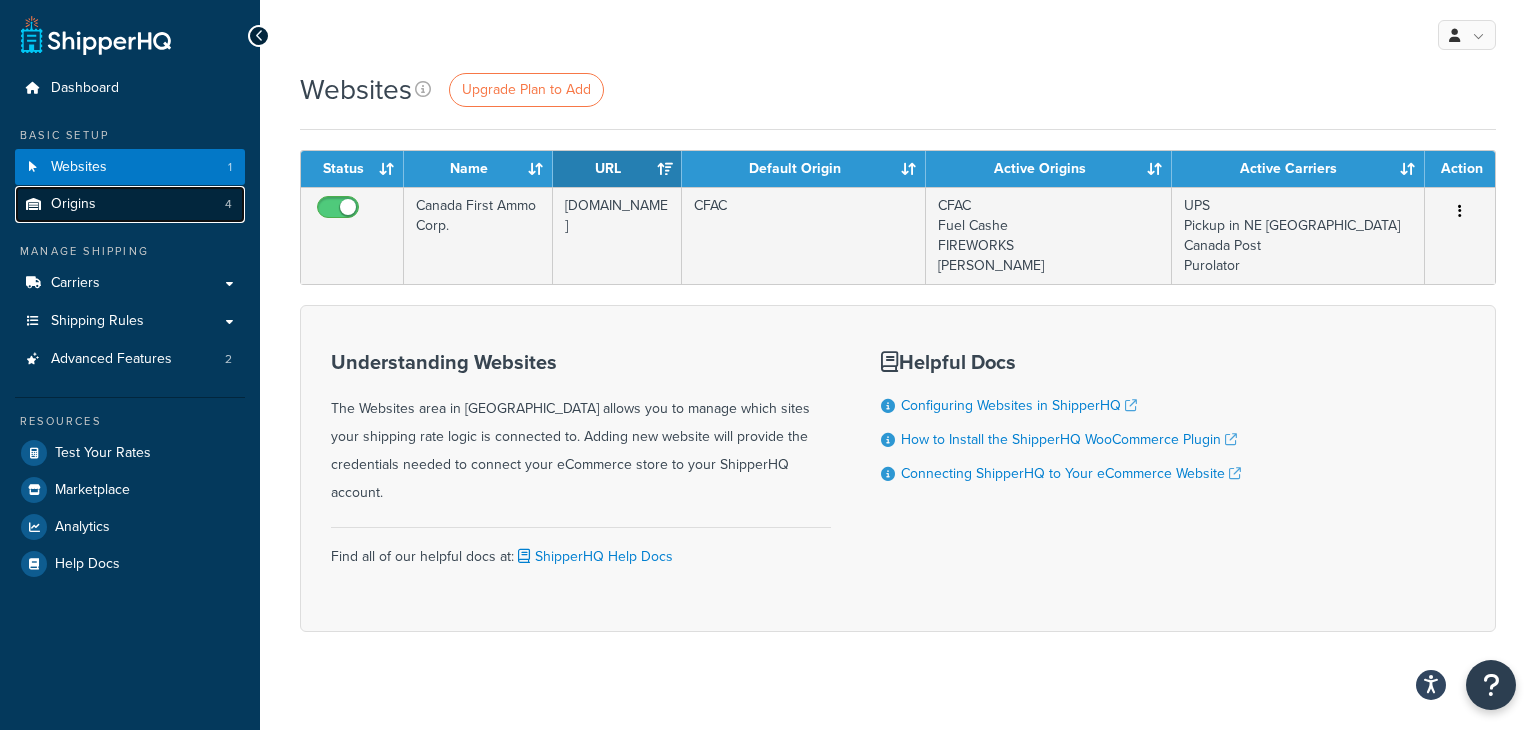 click on "4" at bounding box center (228, 204) 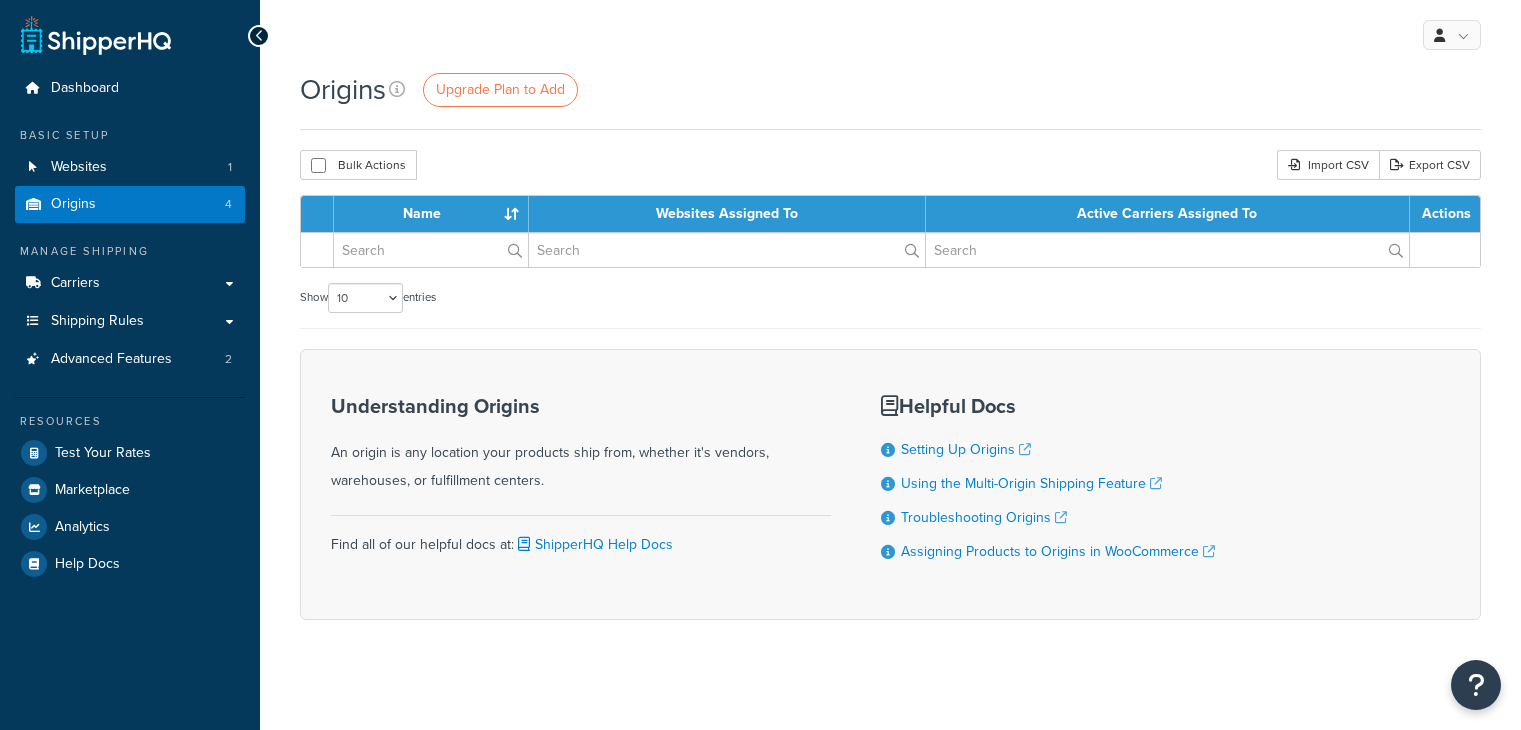 scroll, scrollTop: 0, scrollLeft: 0, axis: both 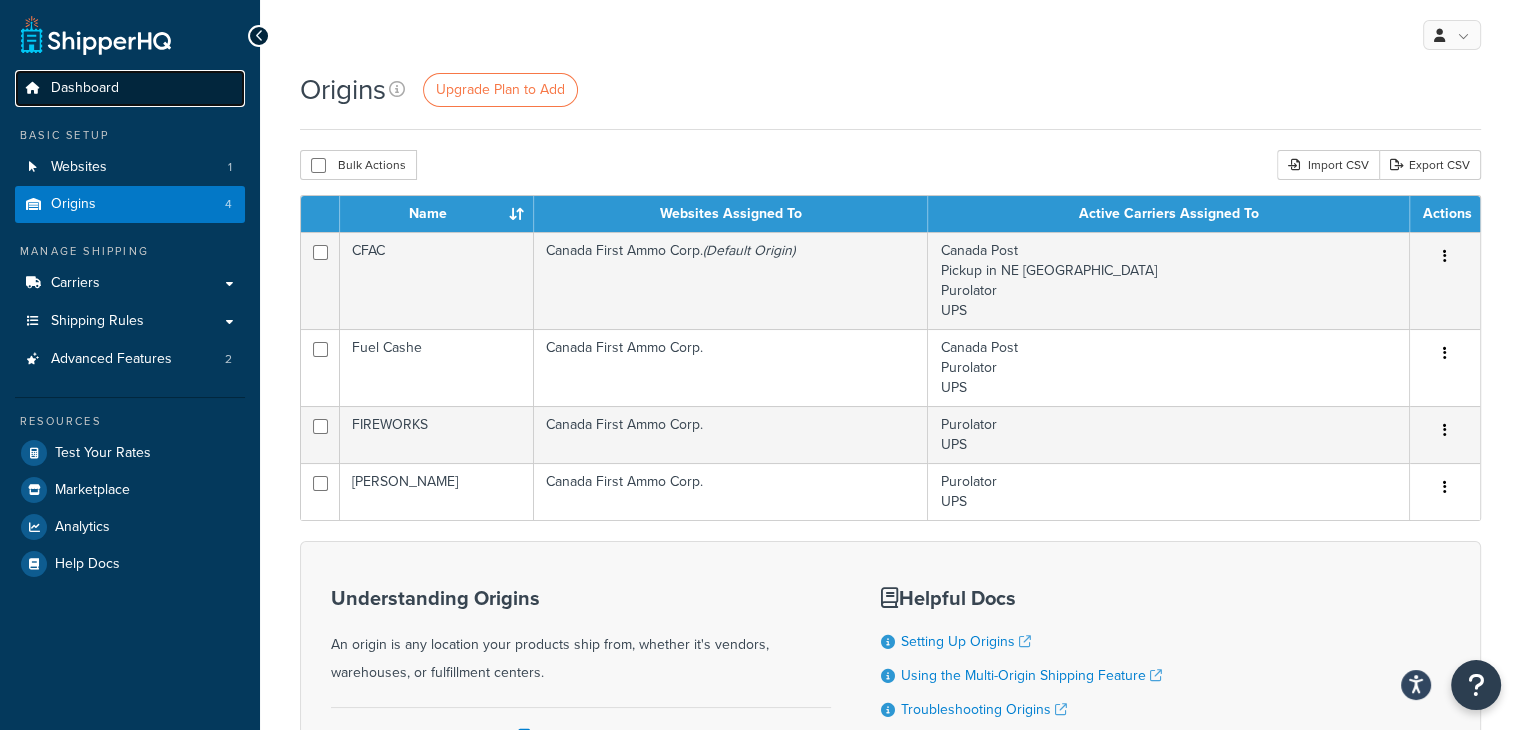 click on "Dashboard" at bounding box center (130, 88) 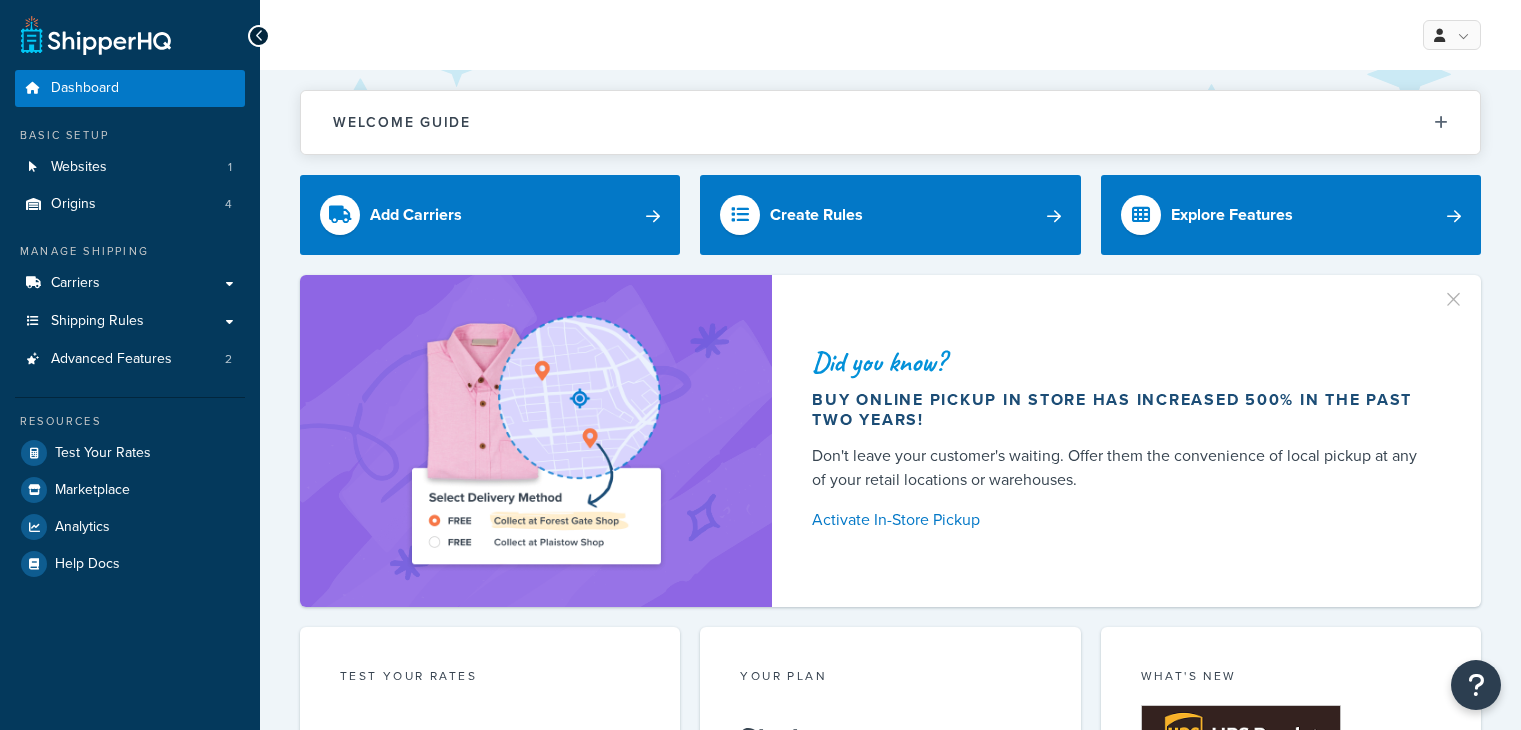 scroll, scrollTop: 0, scrollLeft: 0, axis: both 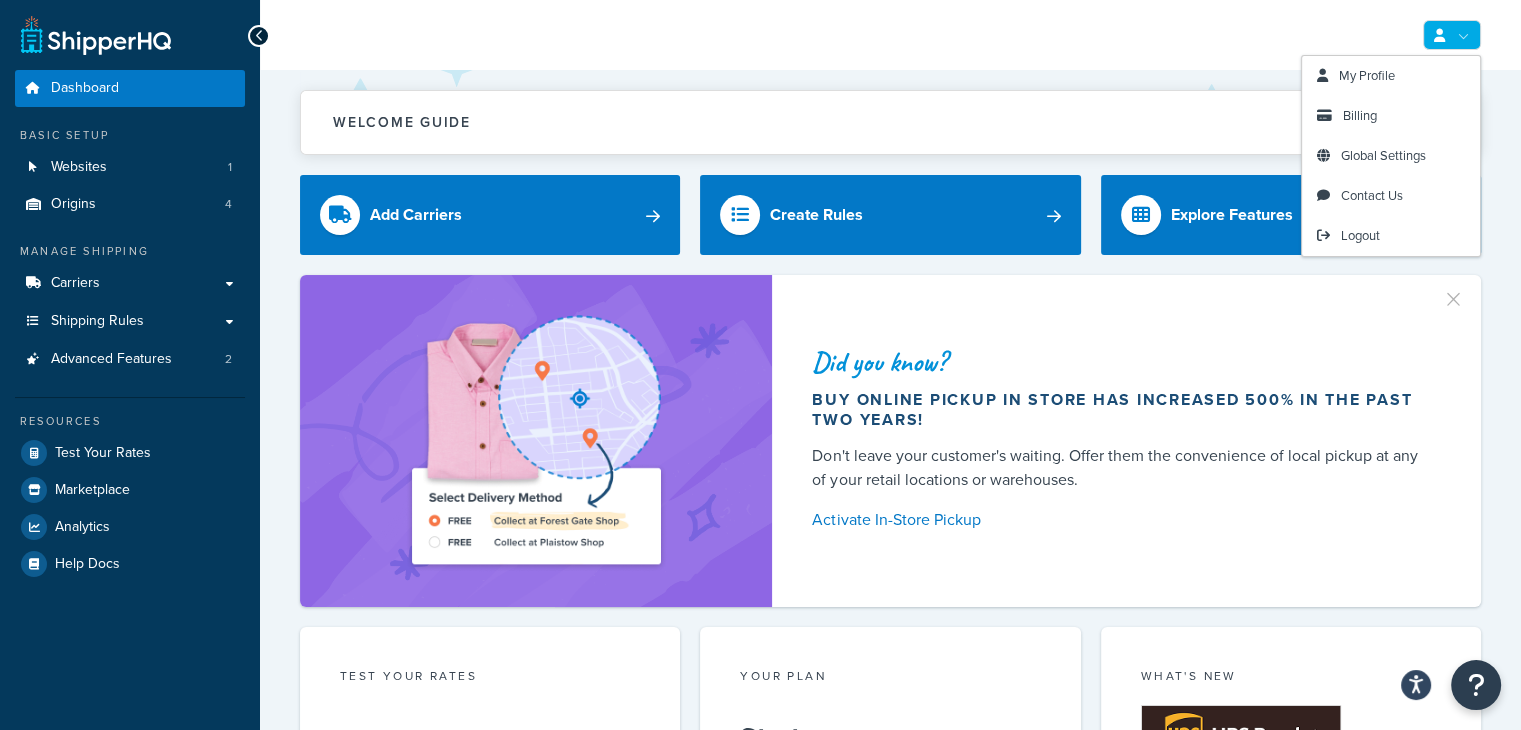 click at bounding box center (1452, 35) 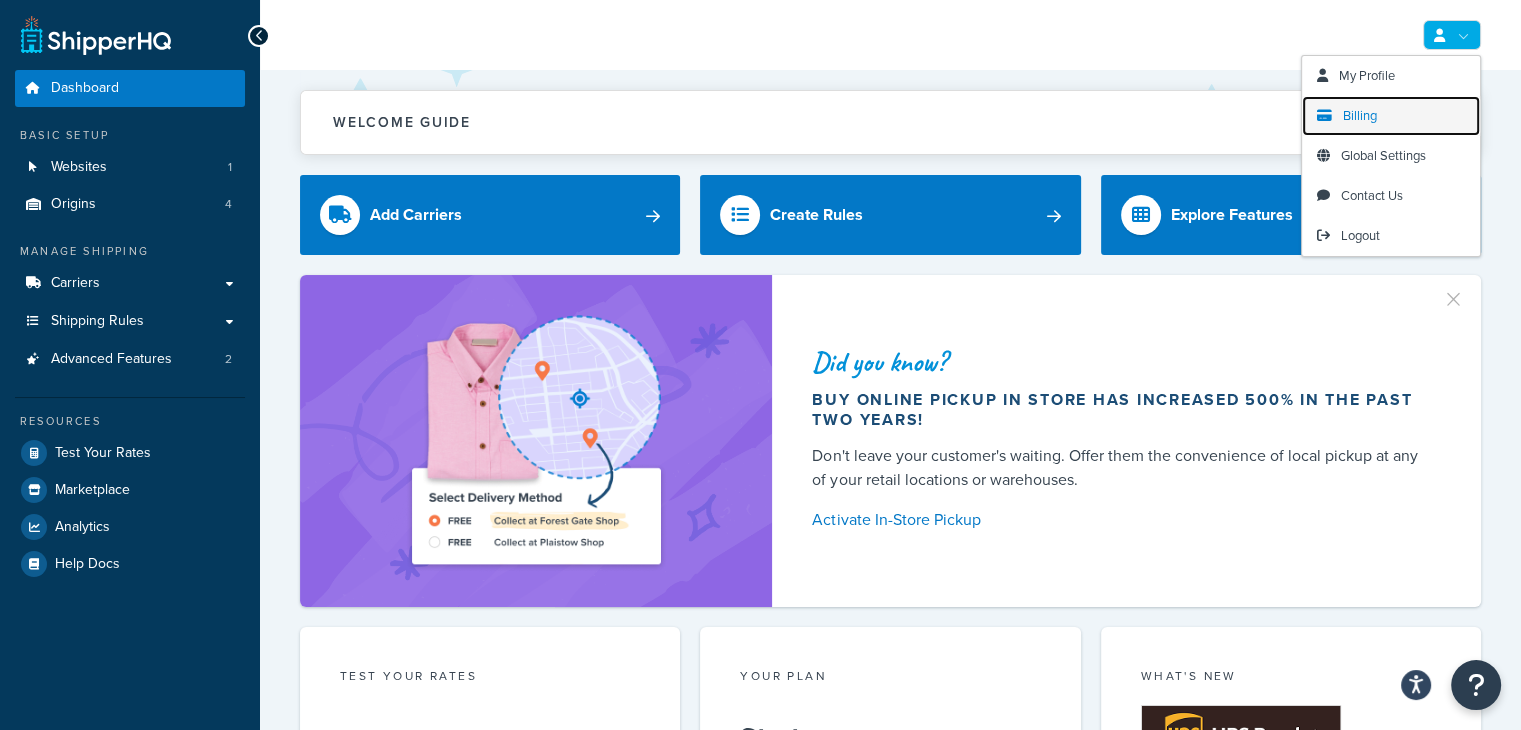 click on "Billing" at bounding box center (1360, 115) 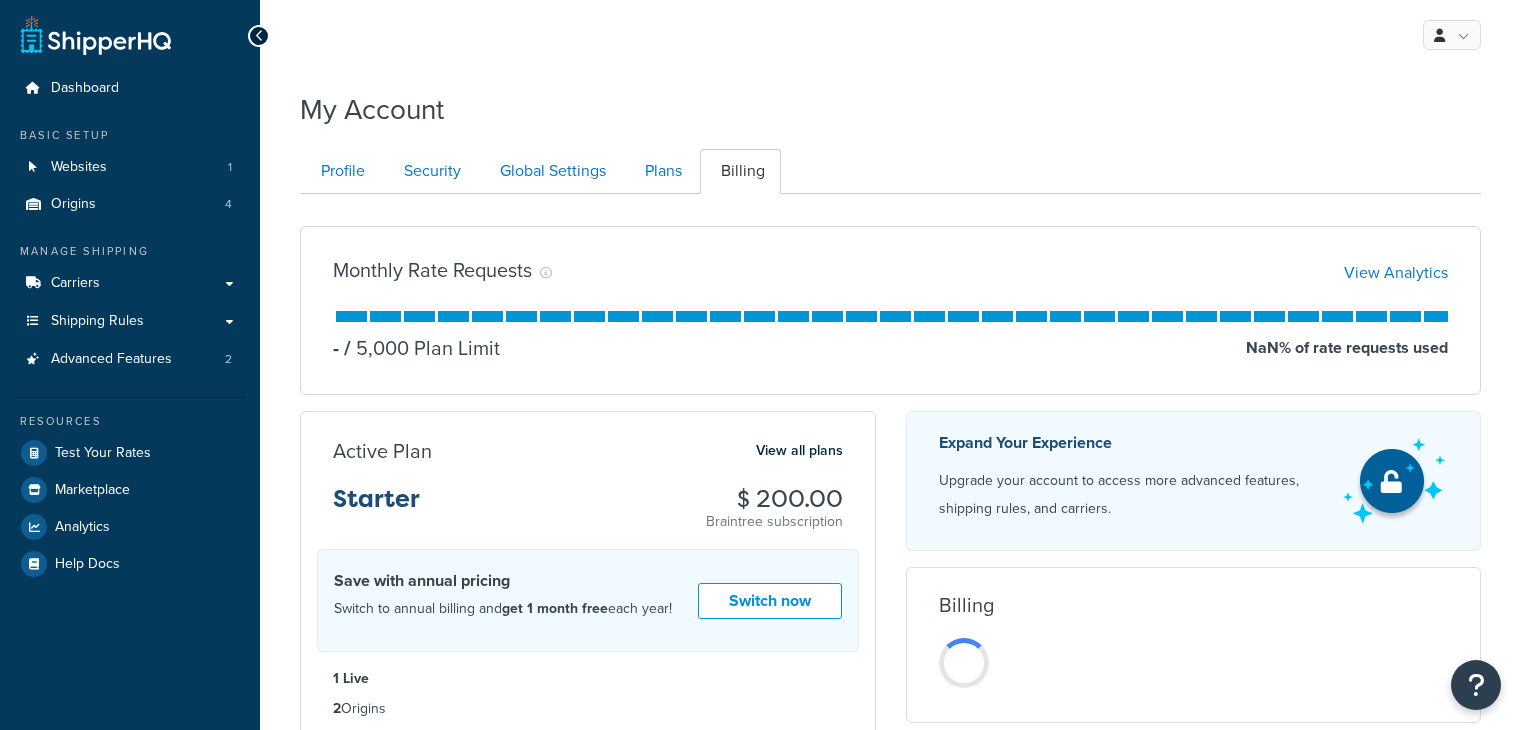 scroll, scrollTop: 0, scrollLeft: 0, axis: both 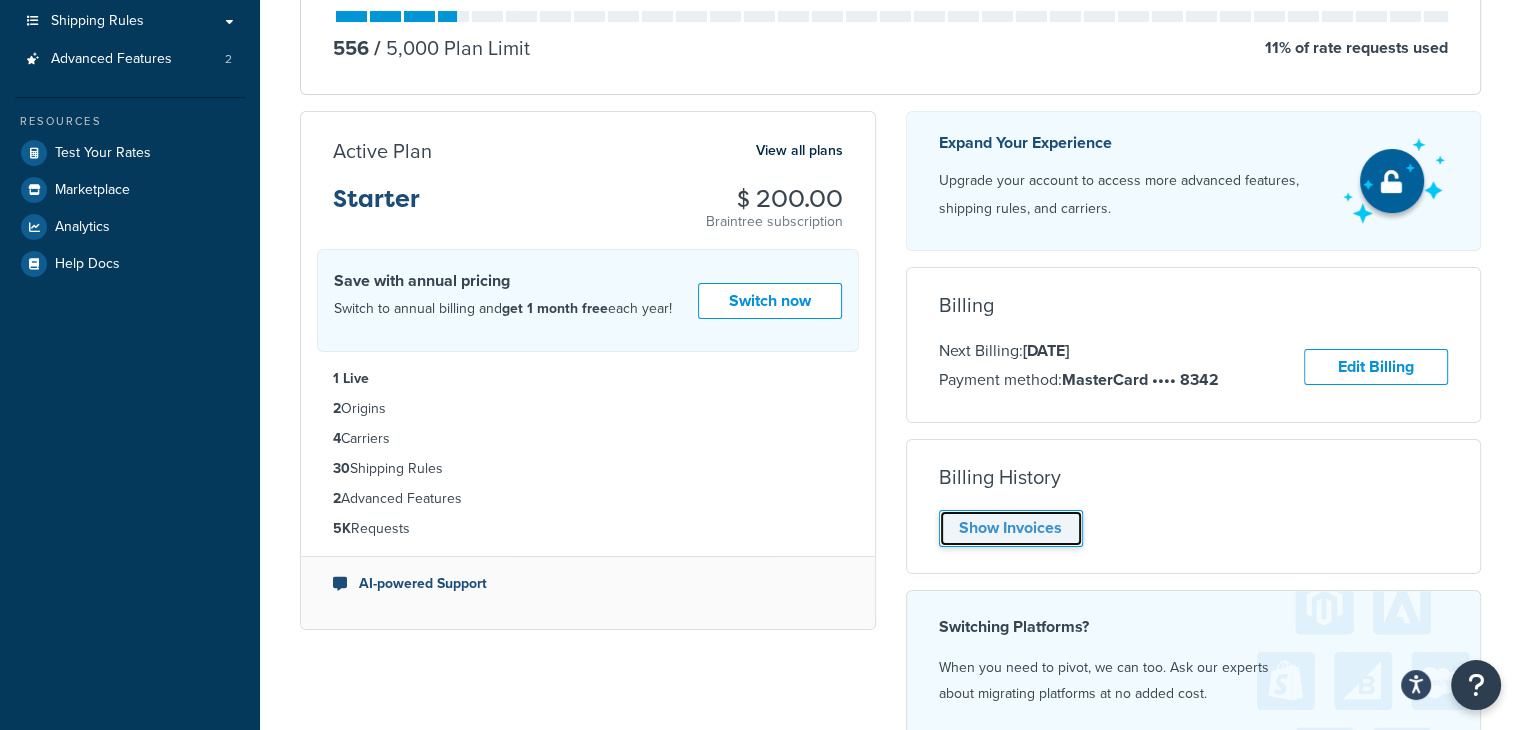 click on "Show Invoices" at bounding box center (1011, 528) 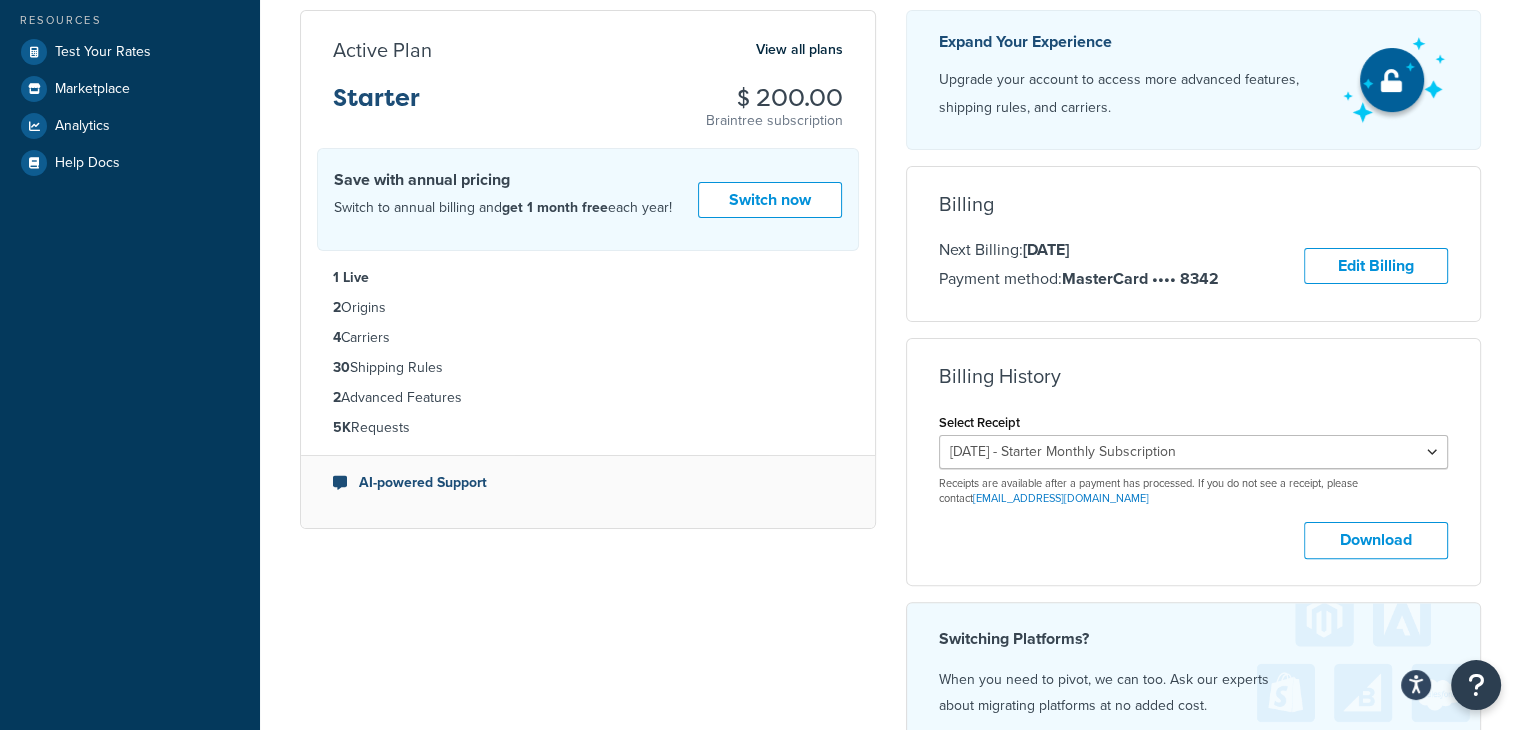 scroll, scrollTop: 500, scrollLeft: 0, axis: vertical 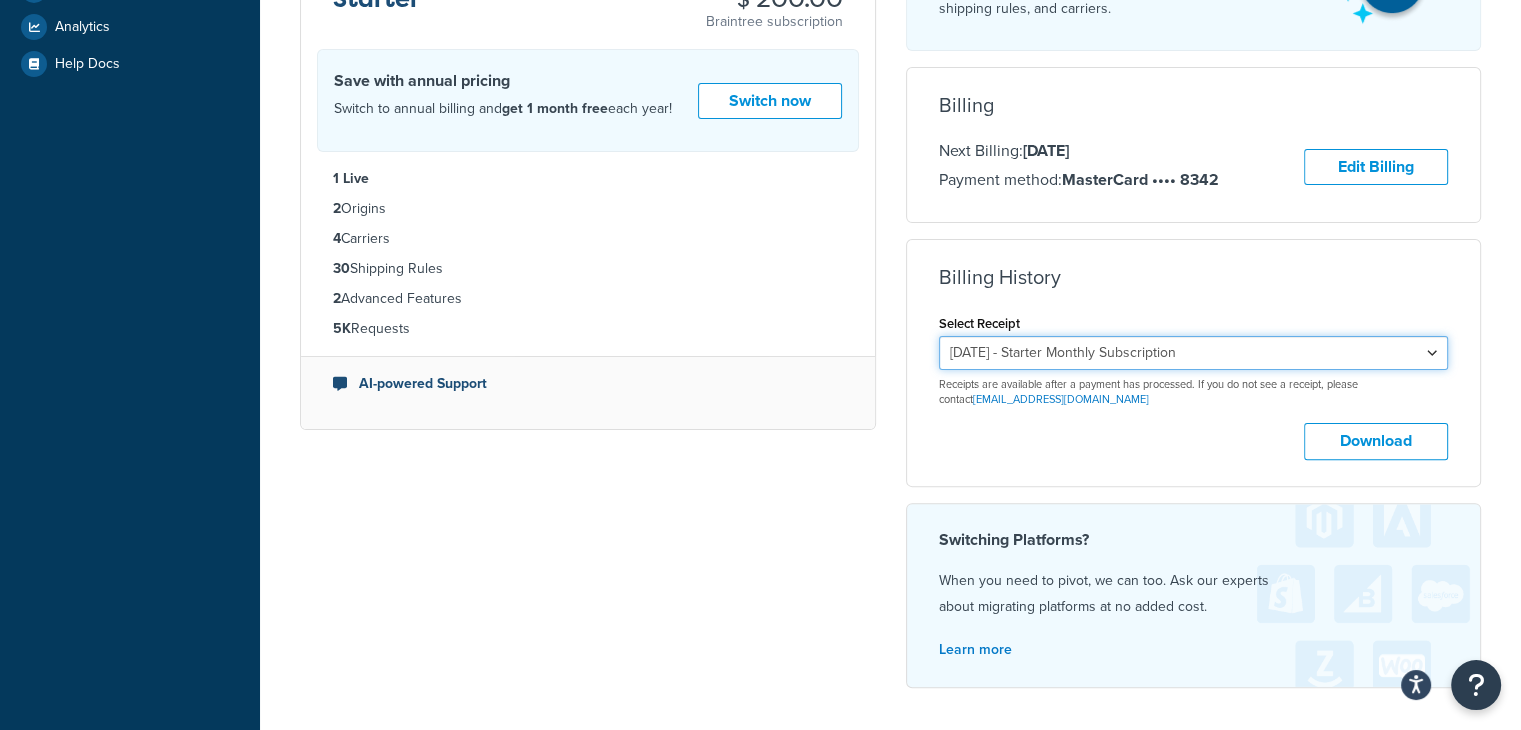 click on "July 25, 2025 - Starter Monthly Subscription
June 25, 2025 - Starter Monthly Subscription
May 29, 2025 - Starter Monthly Subscription
April 25, 2025 - Starter Monthly Subscription
March 25, 2025 - Starter Monthly Subscription" at bounding box center [1194, 353] 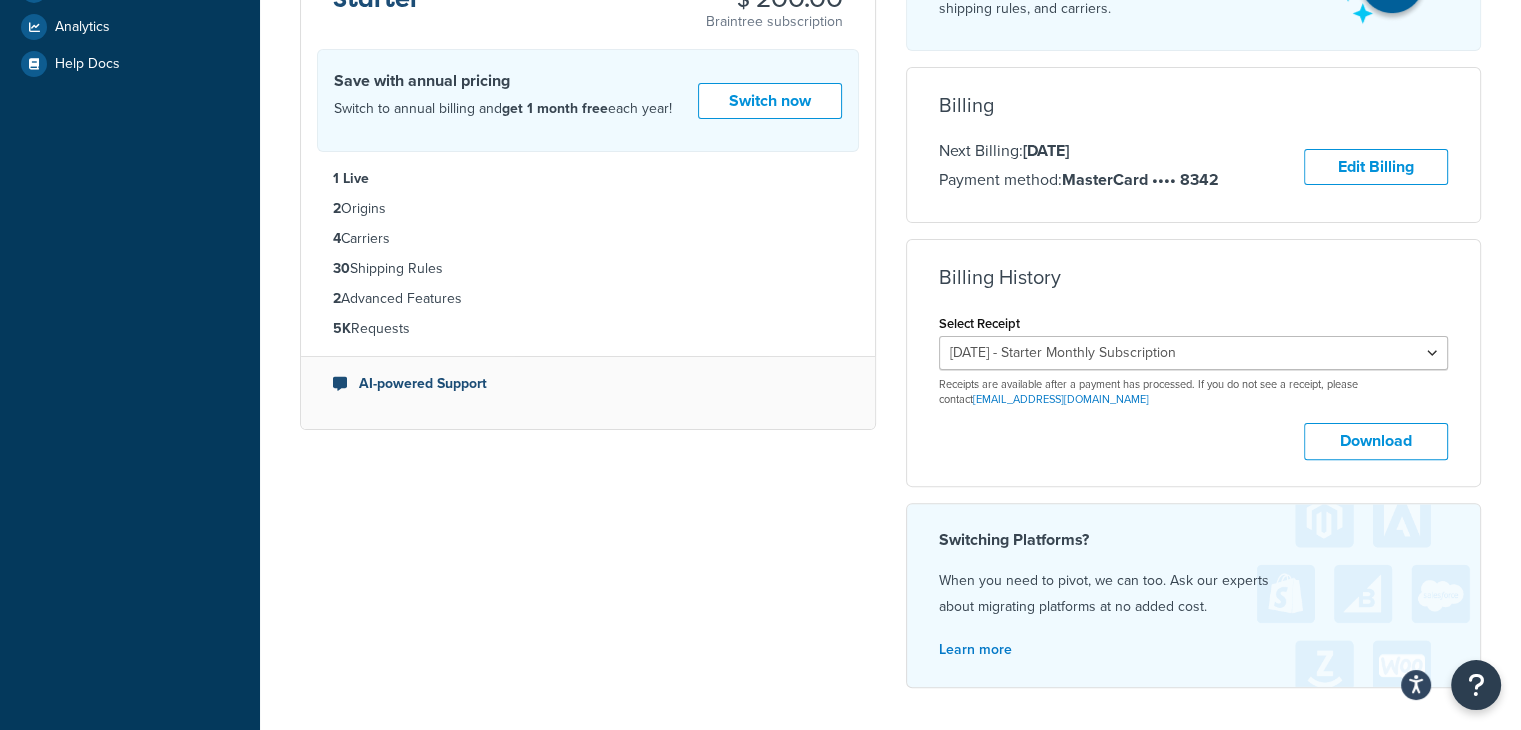 click on "Active Plan
View all plans
Starter
$
200.00
Braintree subscription
Switch To Annual Billing
Save with annual pricing
Switch to annual billing and  get 1 month free  each year!
Switch now
1 Live
2  Origins
4  Carriers
30  Shipping Rules
2  Advanced Features
5K  Requests
AI-powered Support" at bounding box center [588, 178] 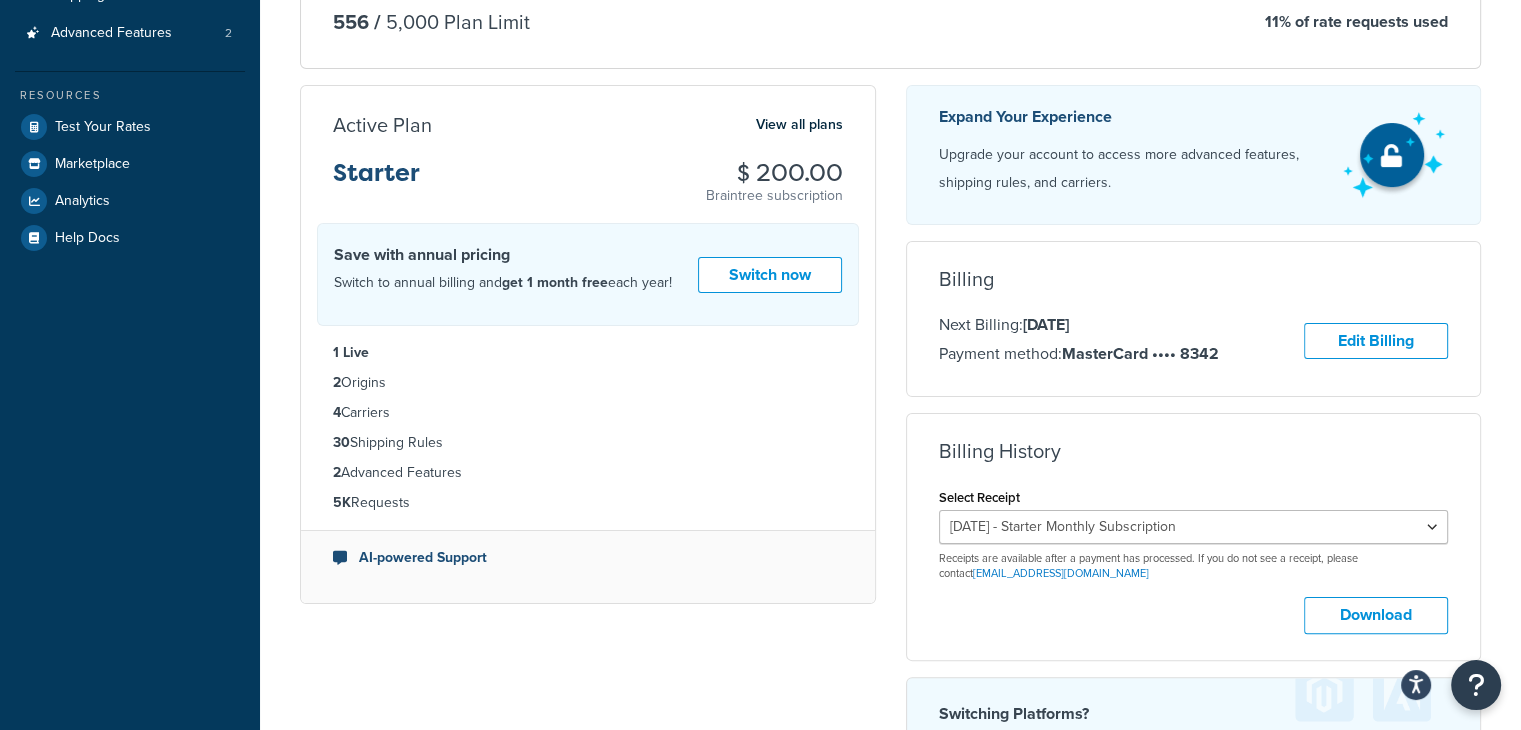 scroll, scrollTop: 0, scrollLeft: 0, axis: both 